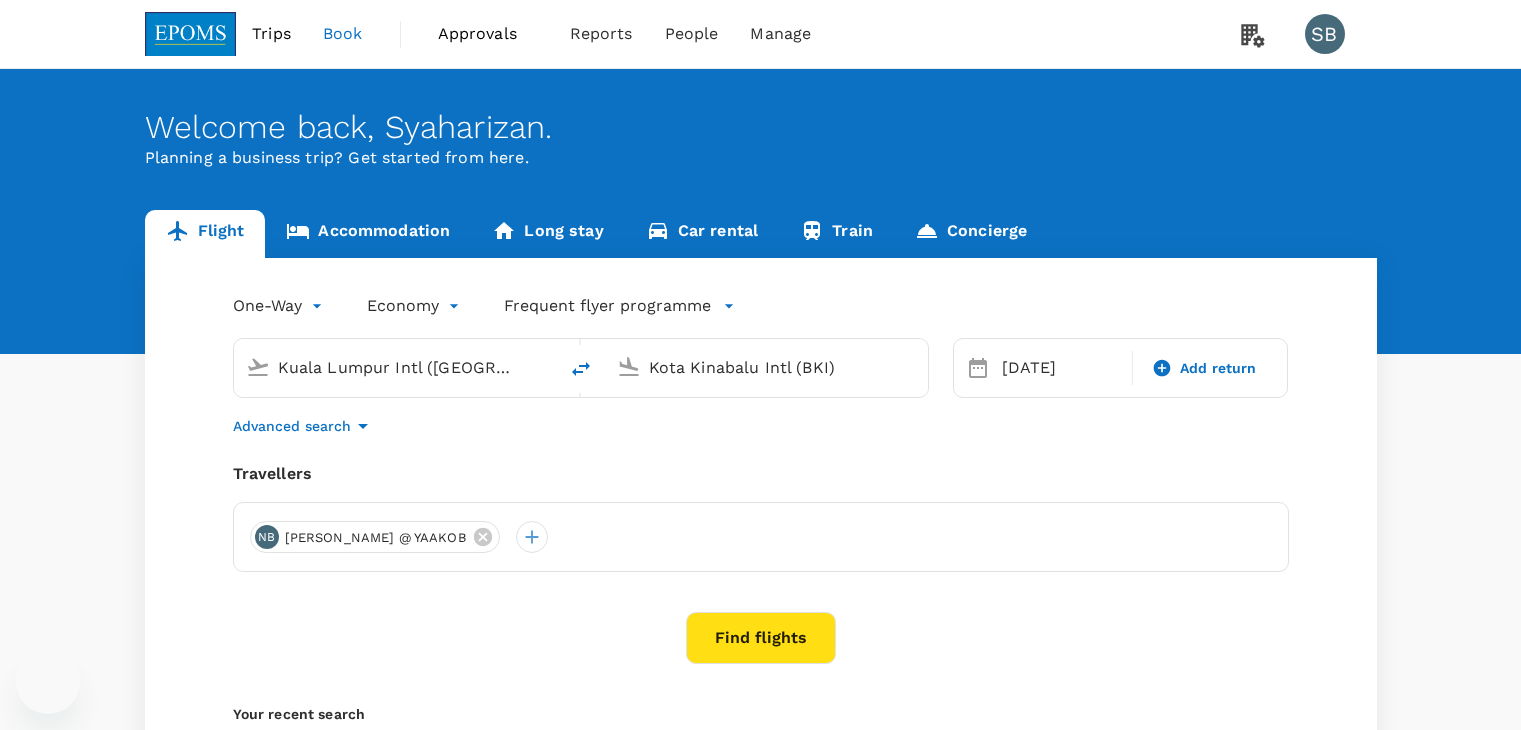 type 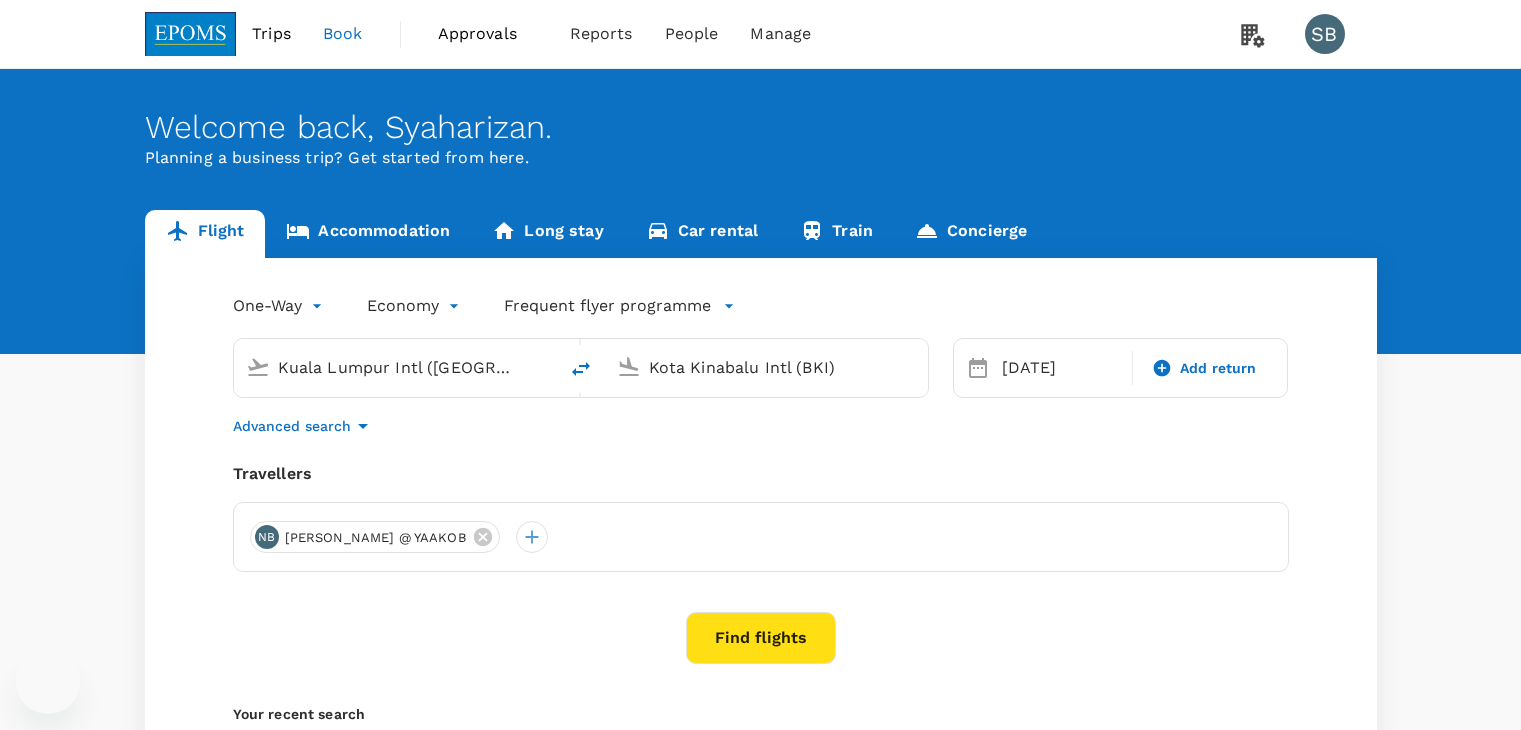 type 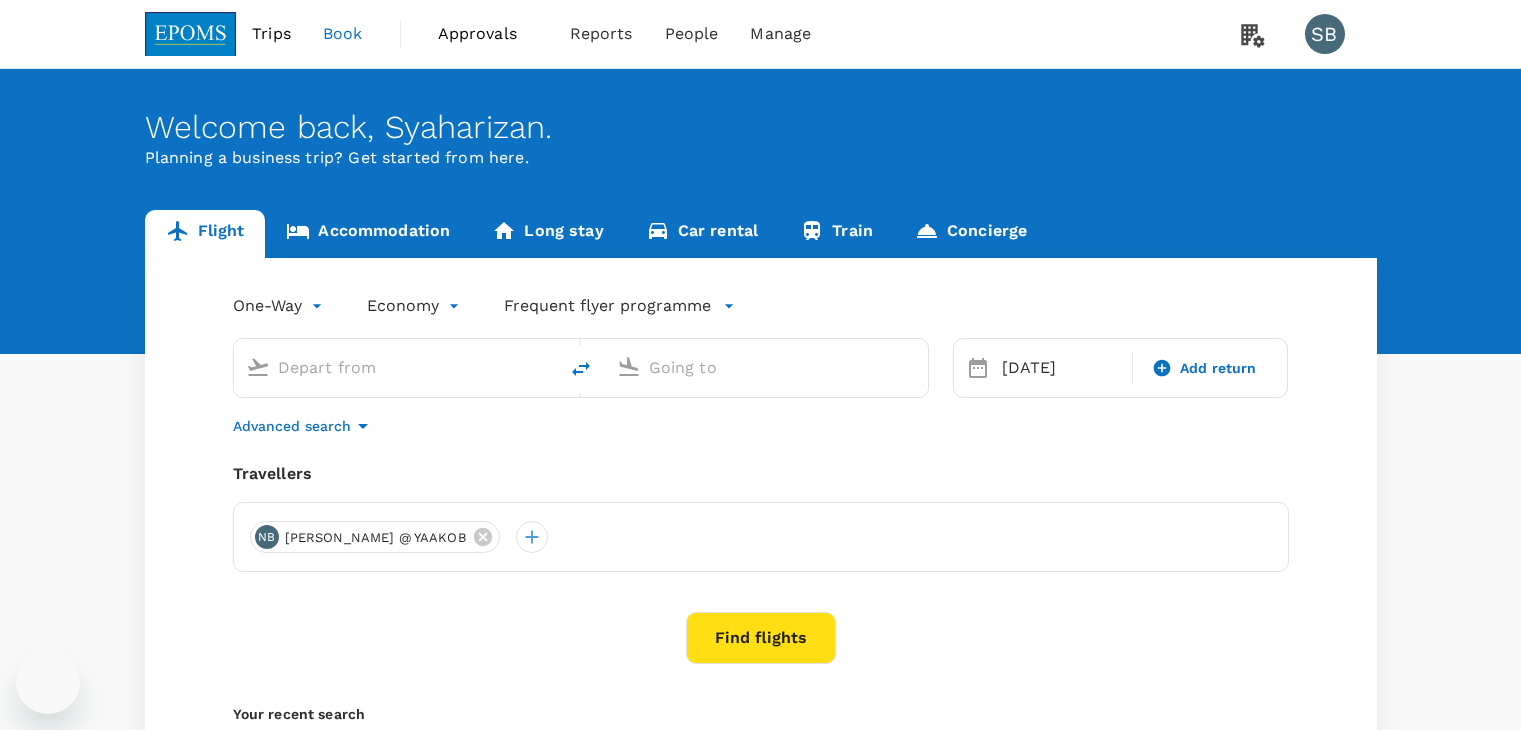 type on "Kuala Lumpur Intl ([GEOGRAPHIC_DATA])" 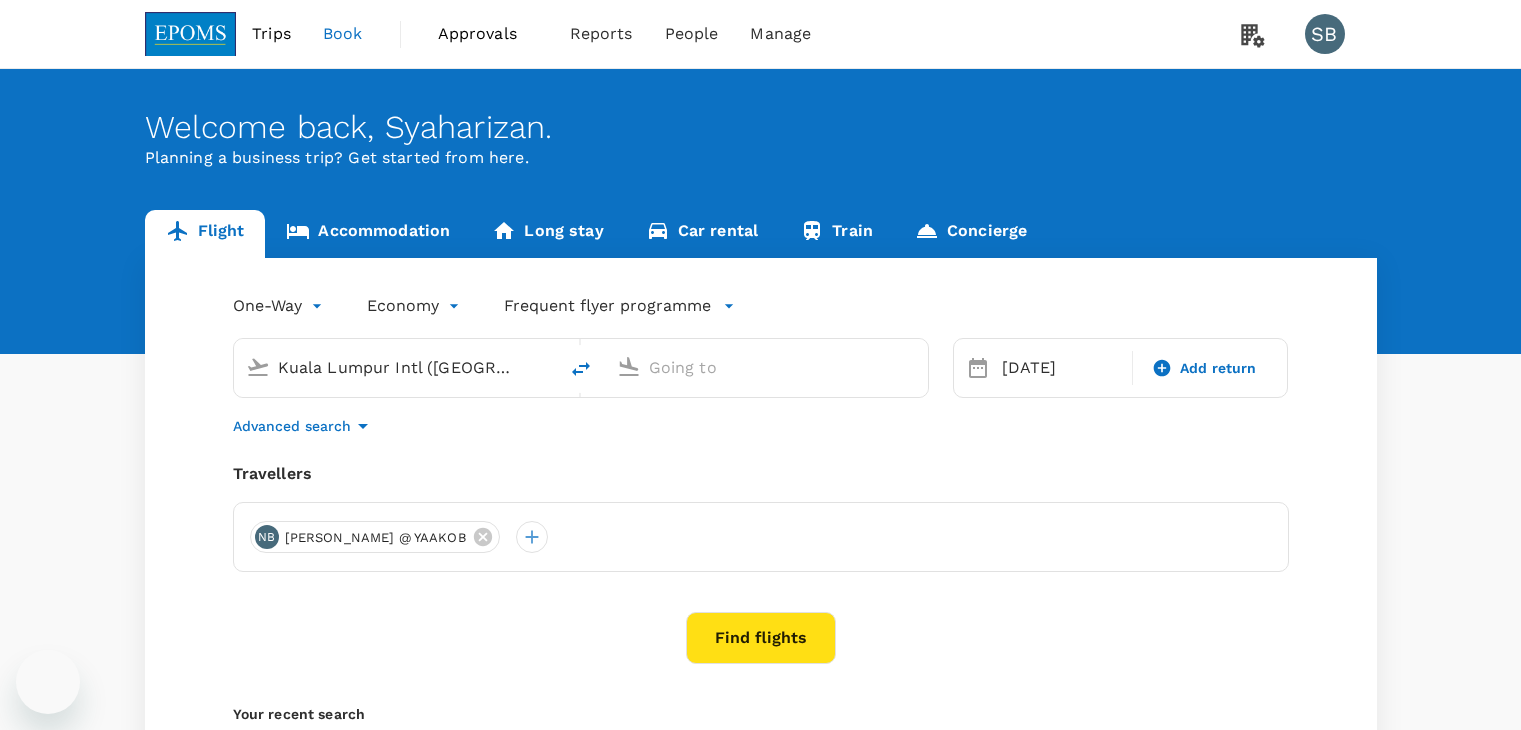 type on "Kota Kinabalu Intl (BKI)" 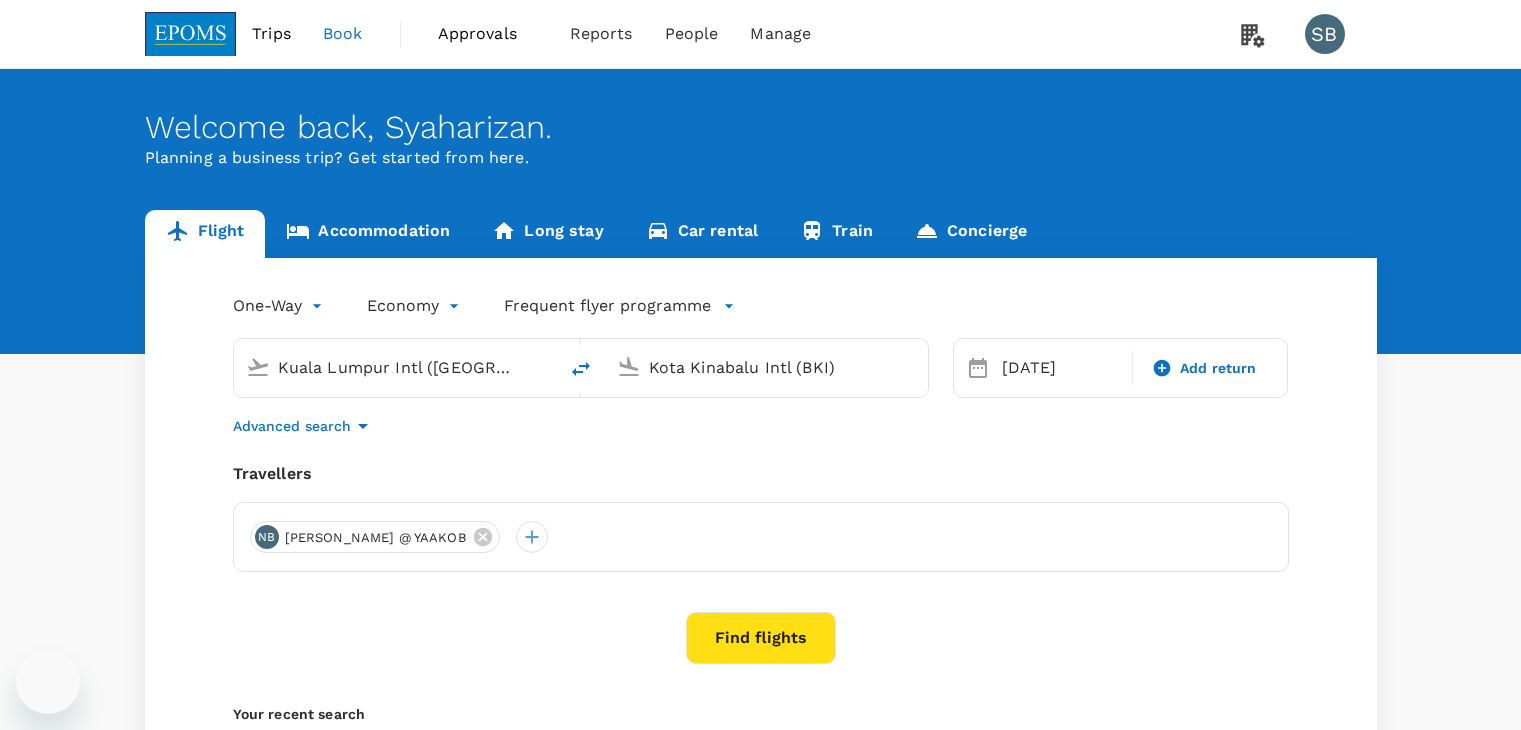scroll, scrollTop: 0, scrollLeft: 0, axis: both 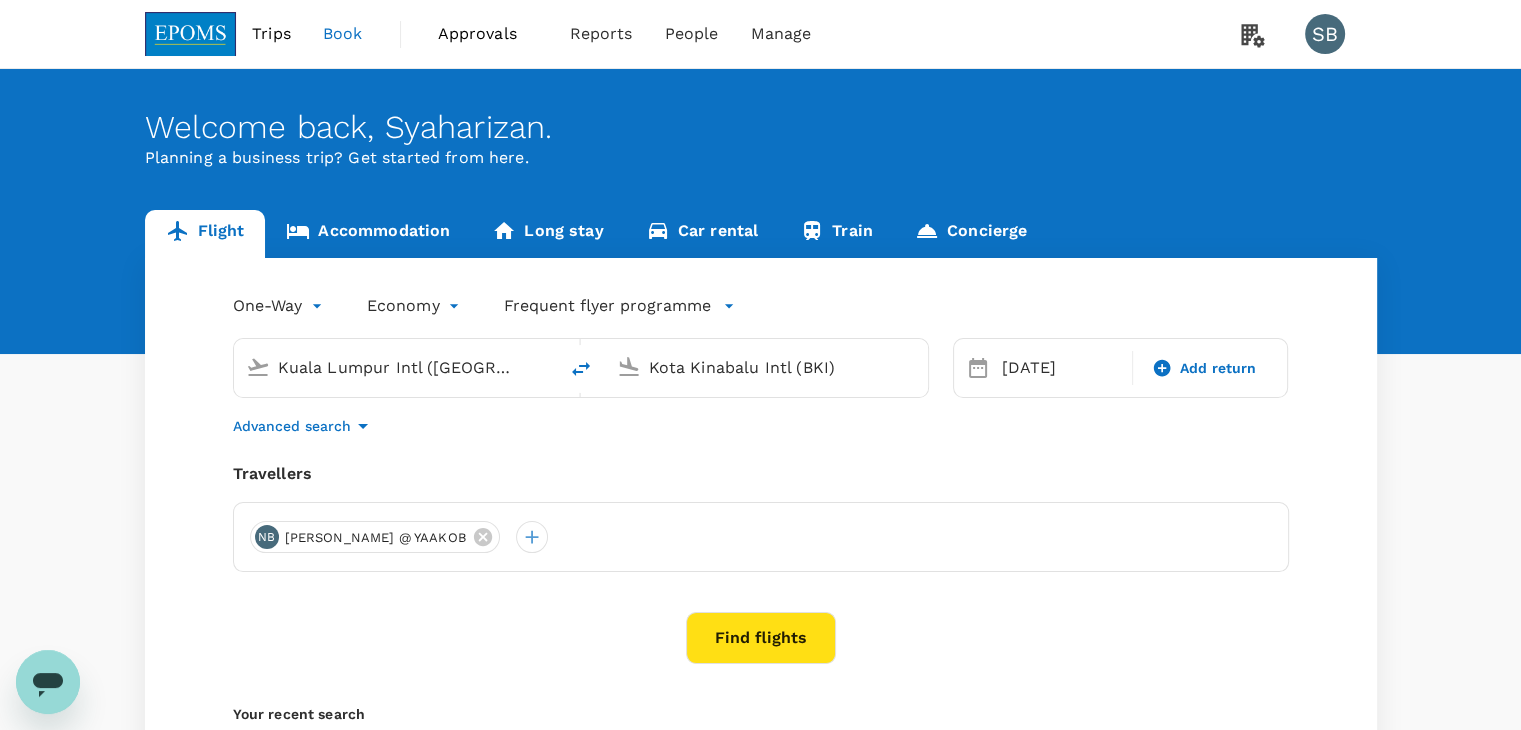 click 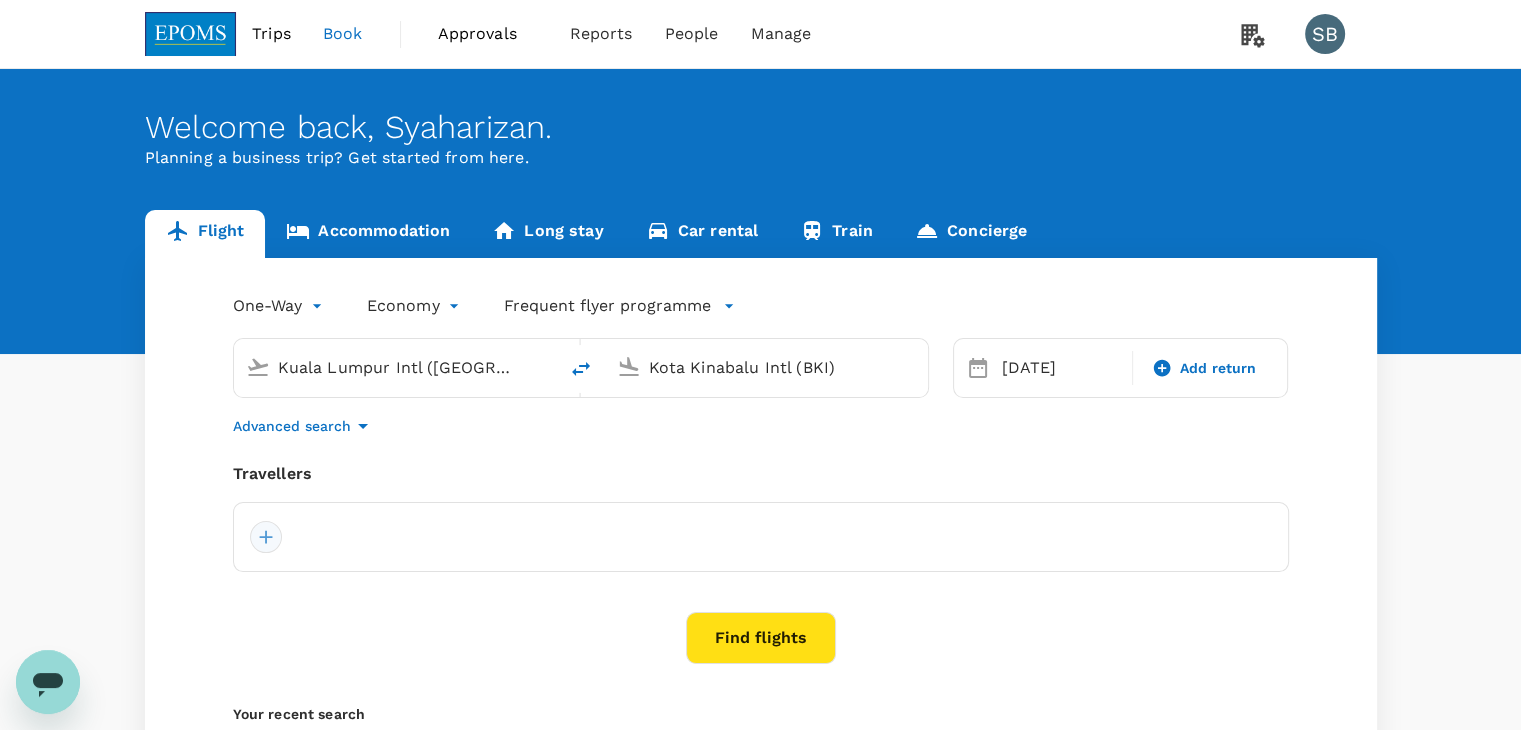 click at bounding box center (266, 537) 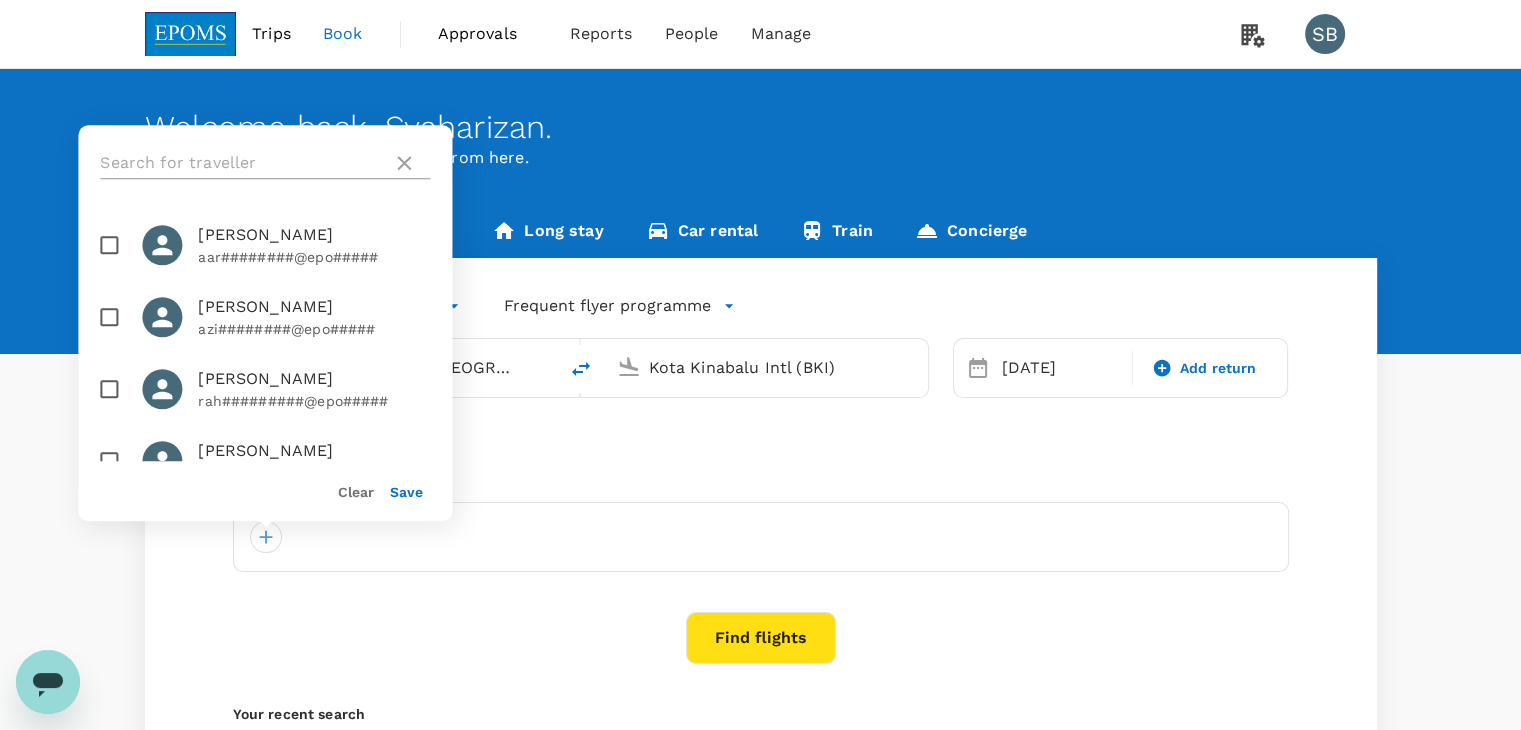 click at bounding box center [242, 163] 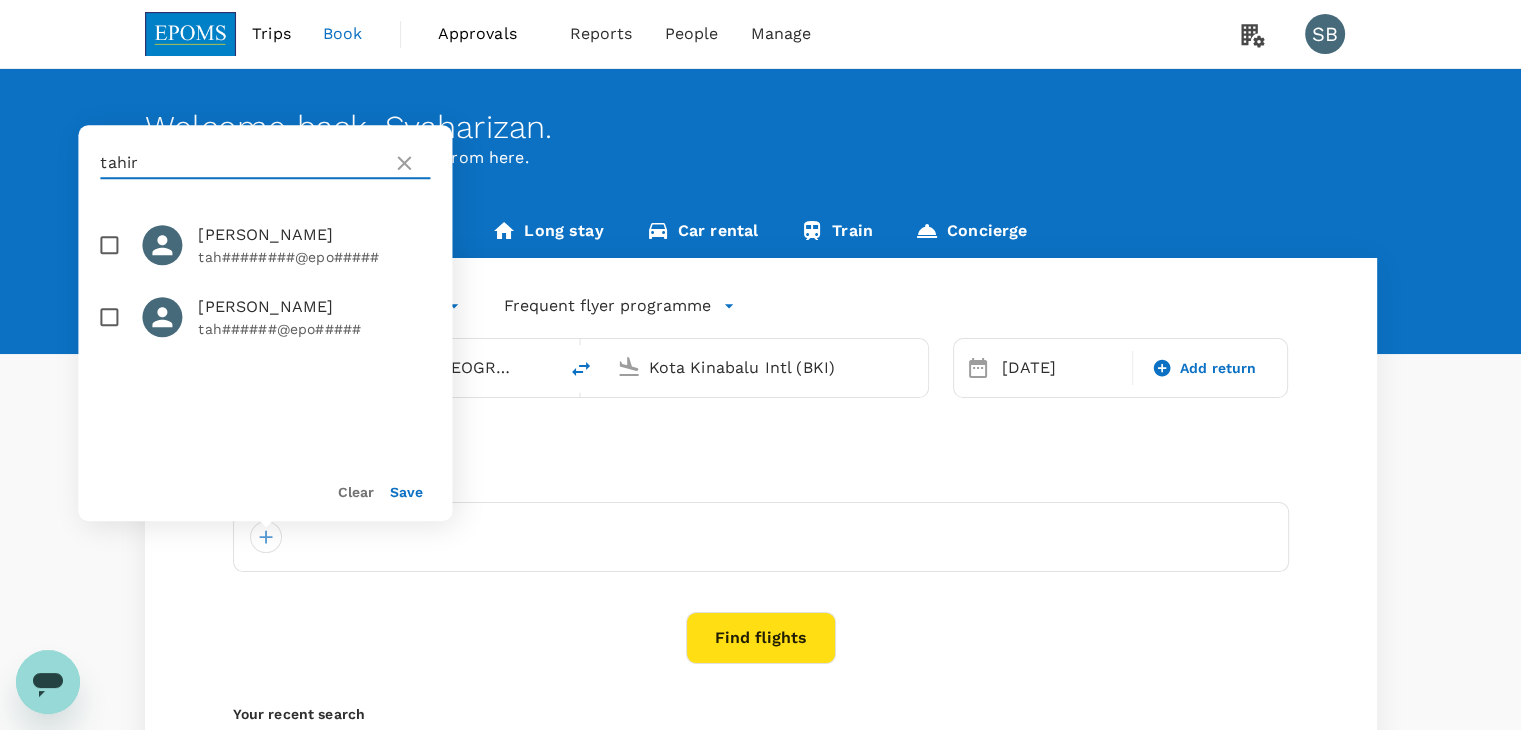 type on "tahir" 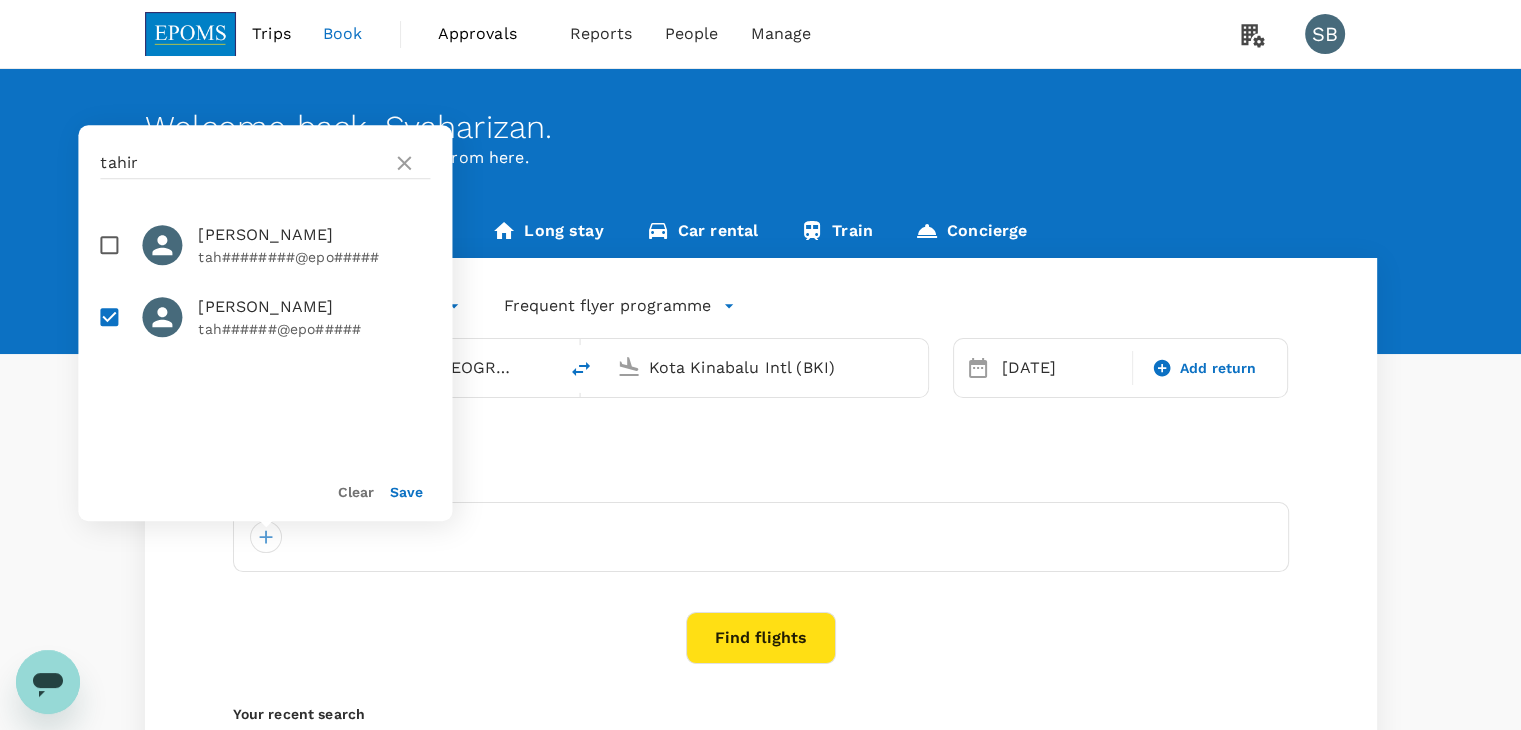 click on "Save" at bounding box center [406, 492] 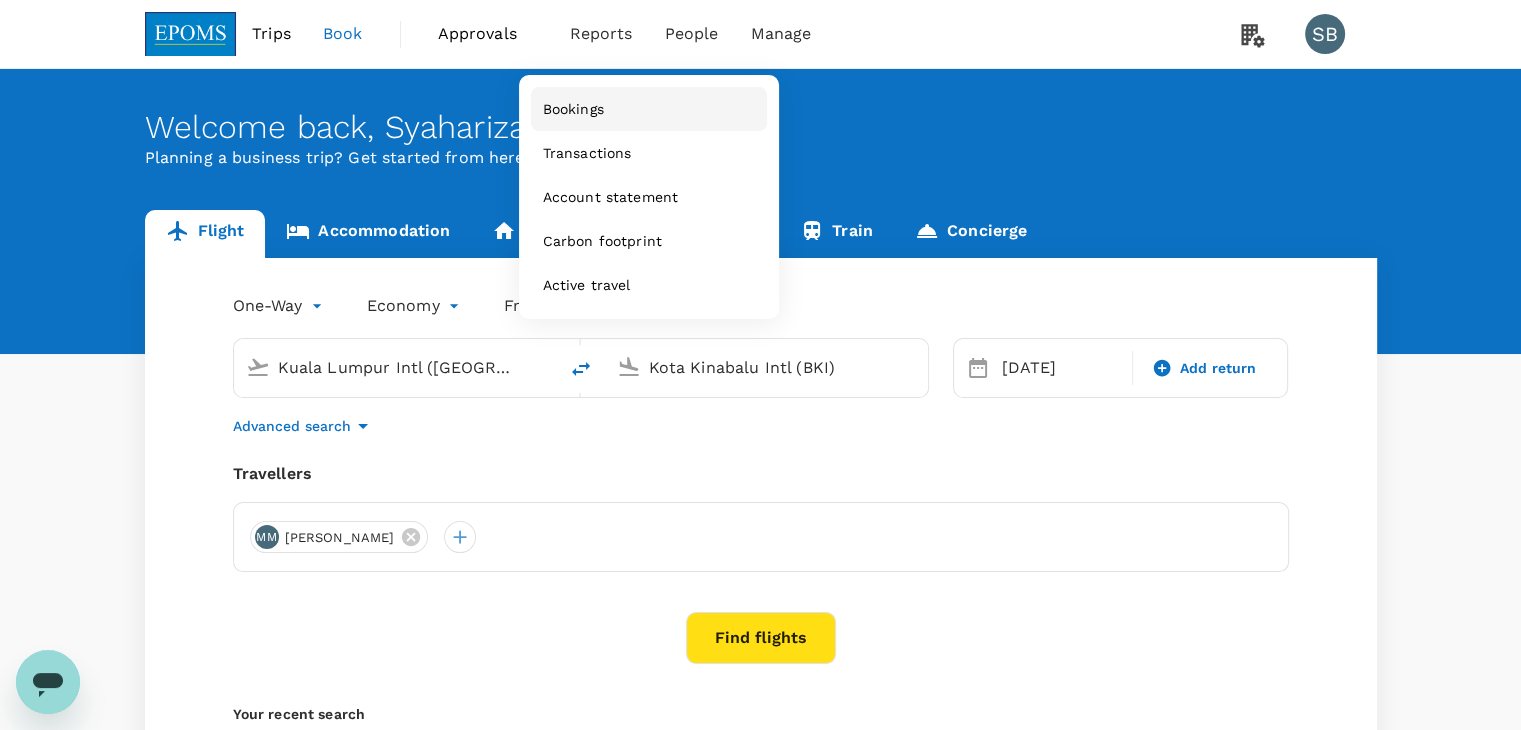 click on "Bookings" at bounding box center (573, 109) 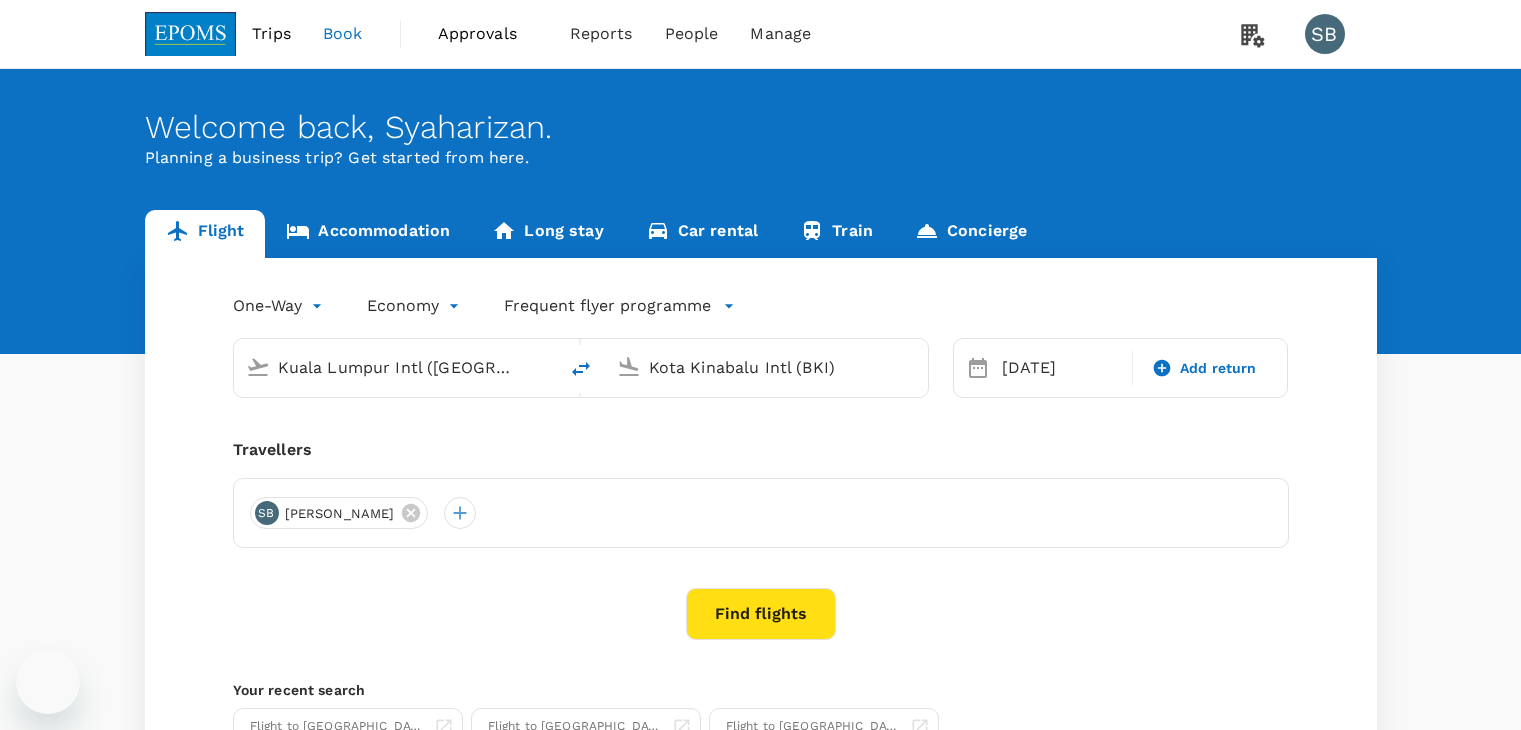 type 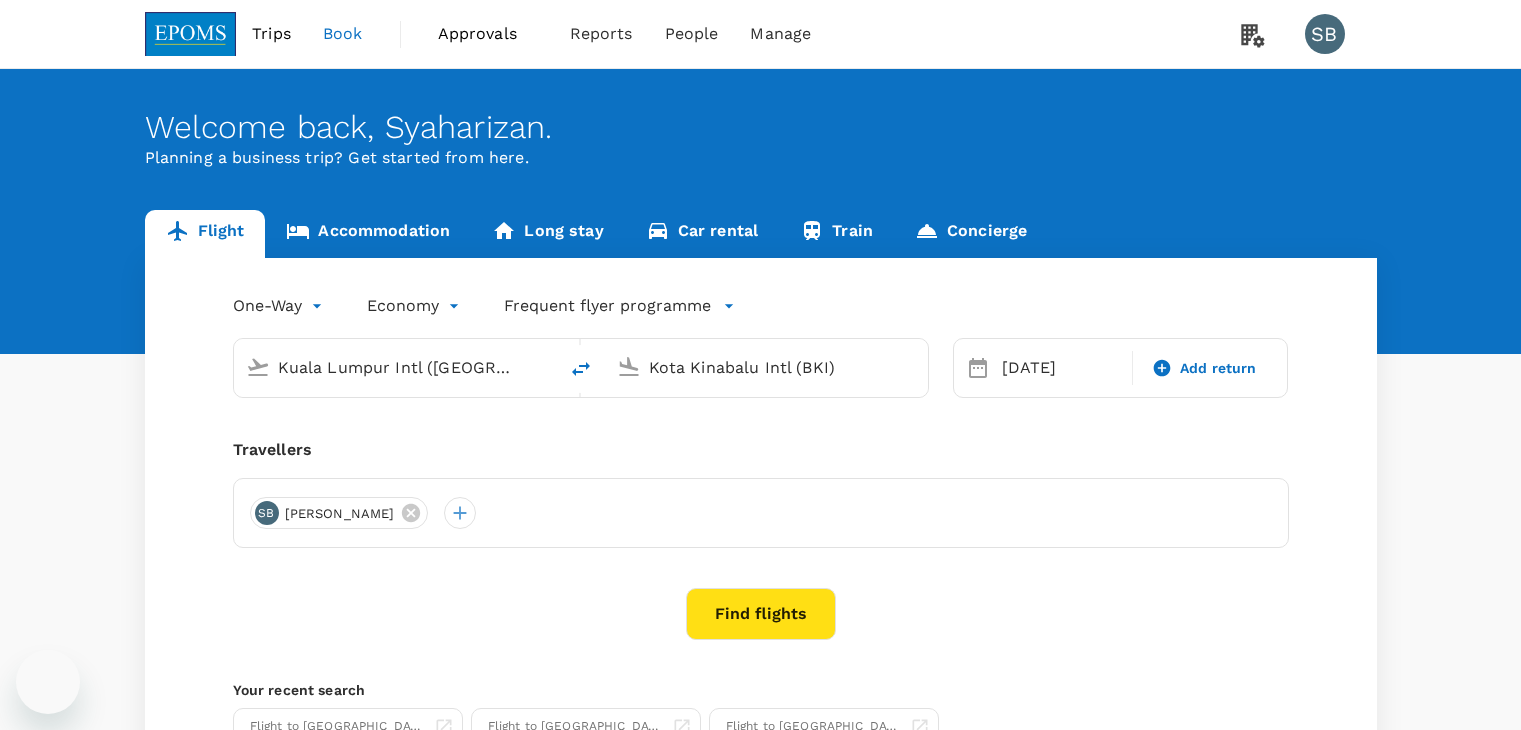 type 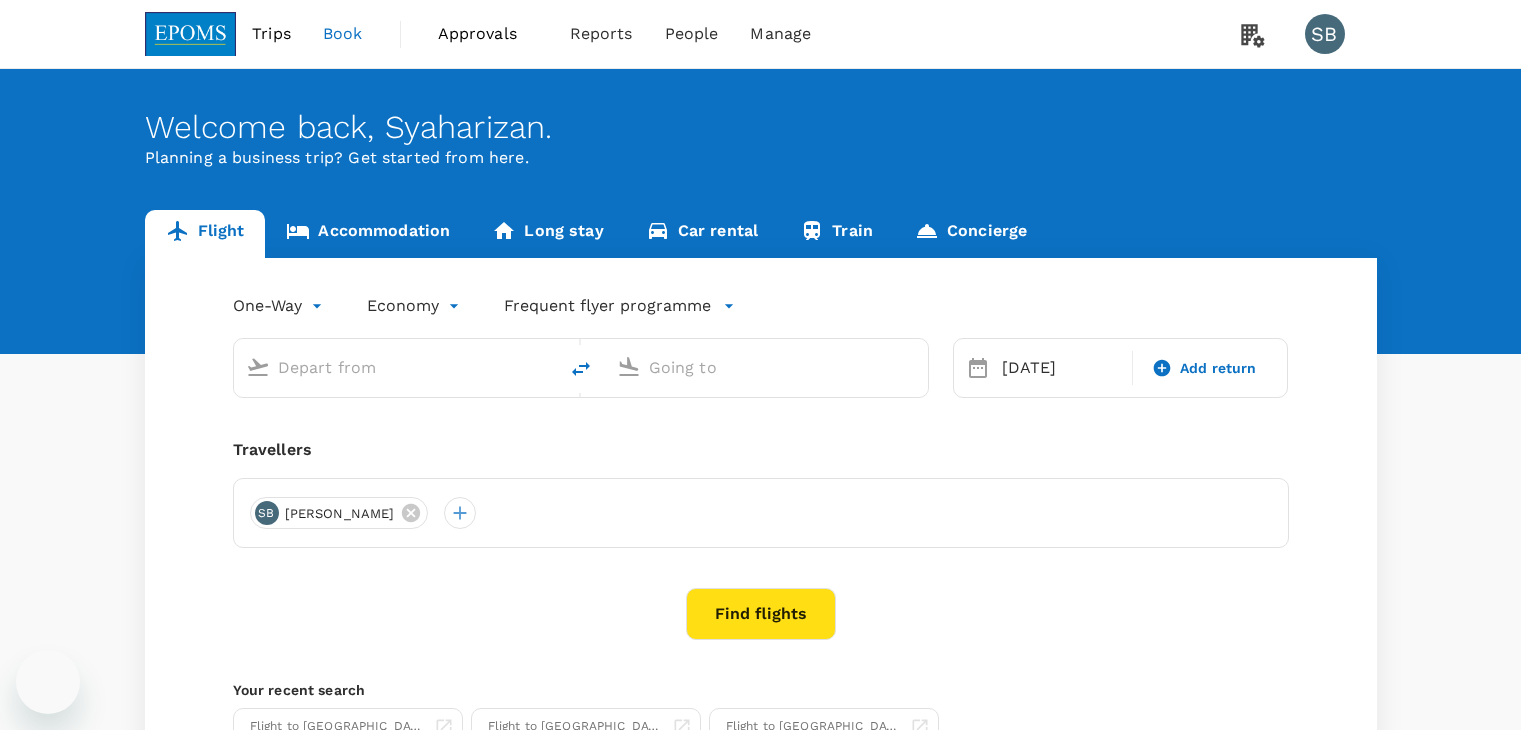 scroll, scrollTop: 0, scrollLeft: 0, axis: both 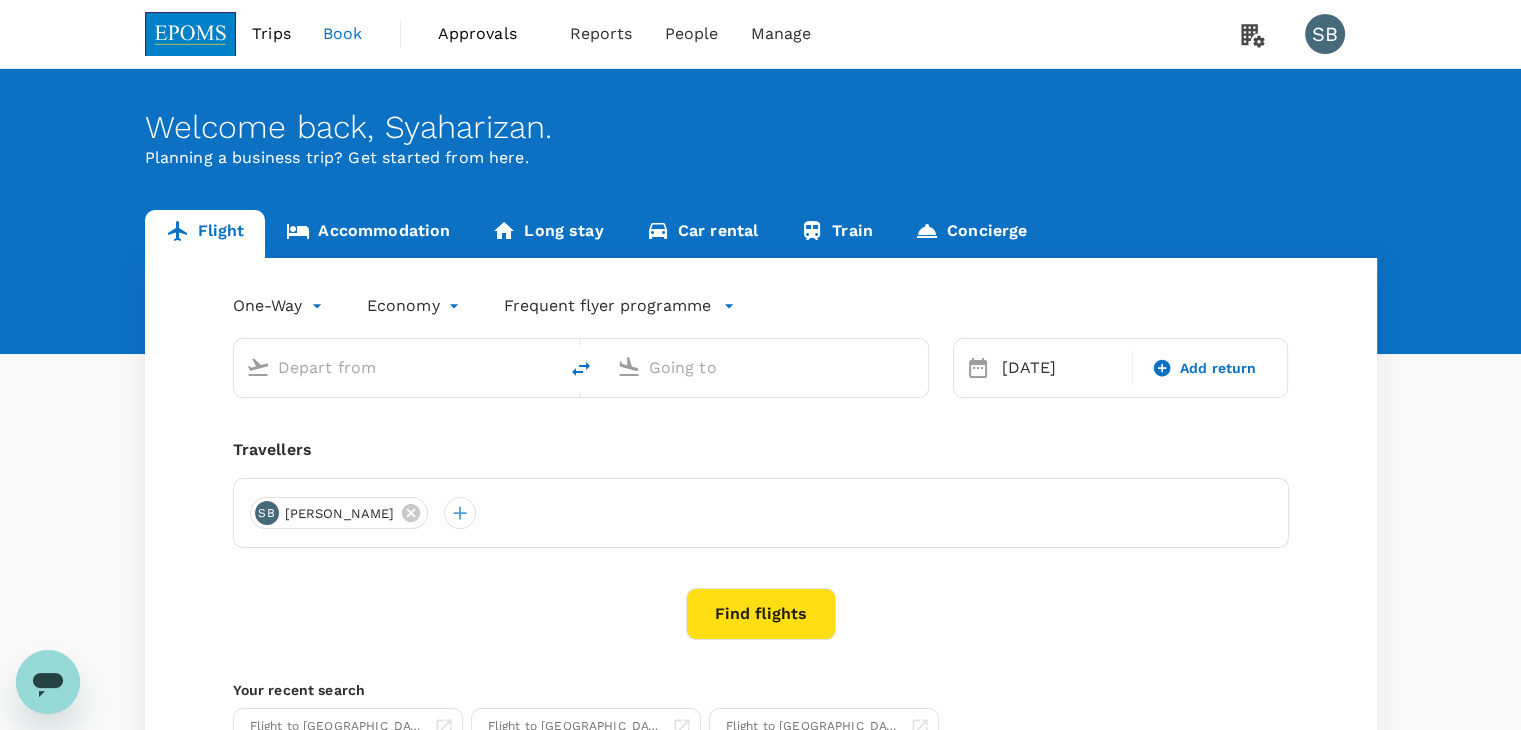 type on "Kuala Lumpur Intl ([GEOGRAPHIC_DATA])" 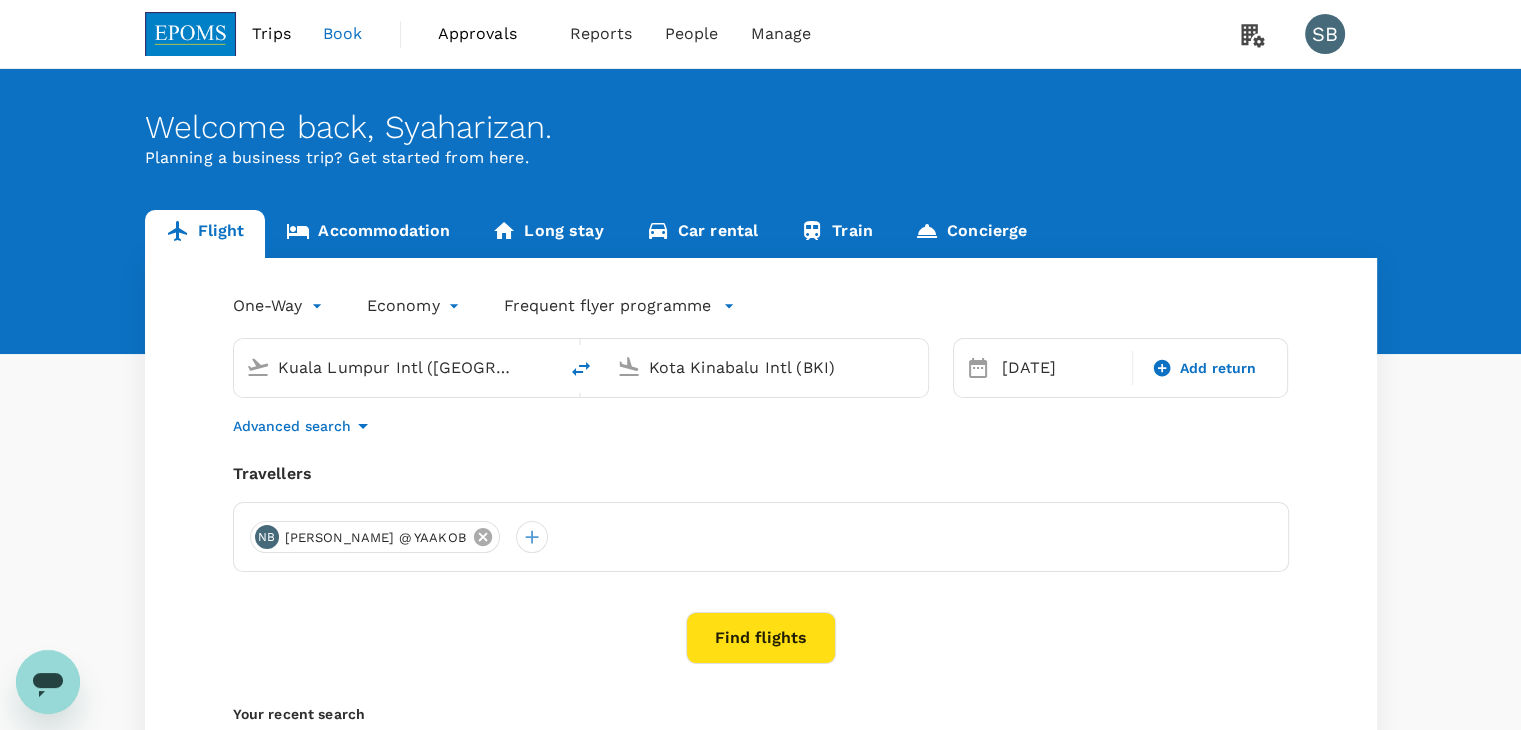 click 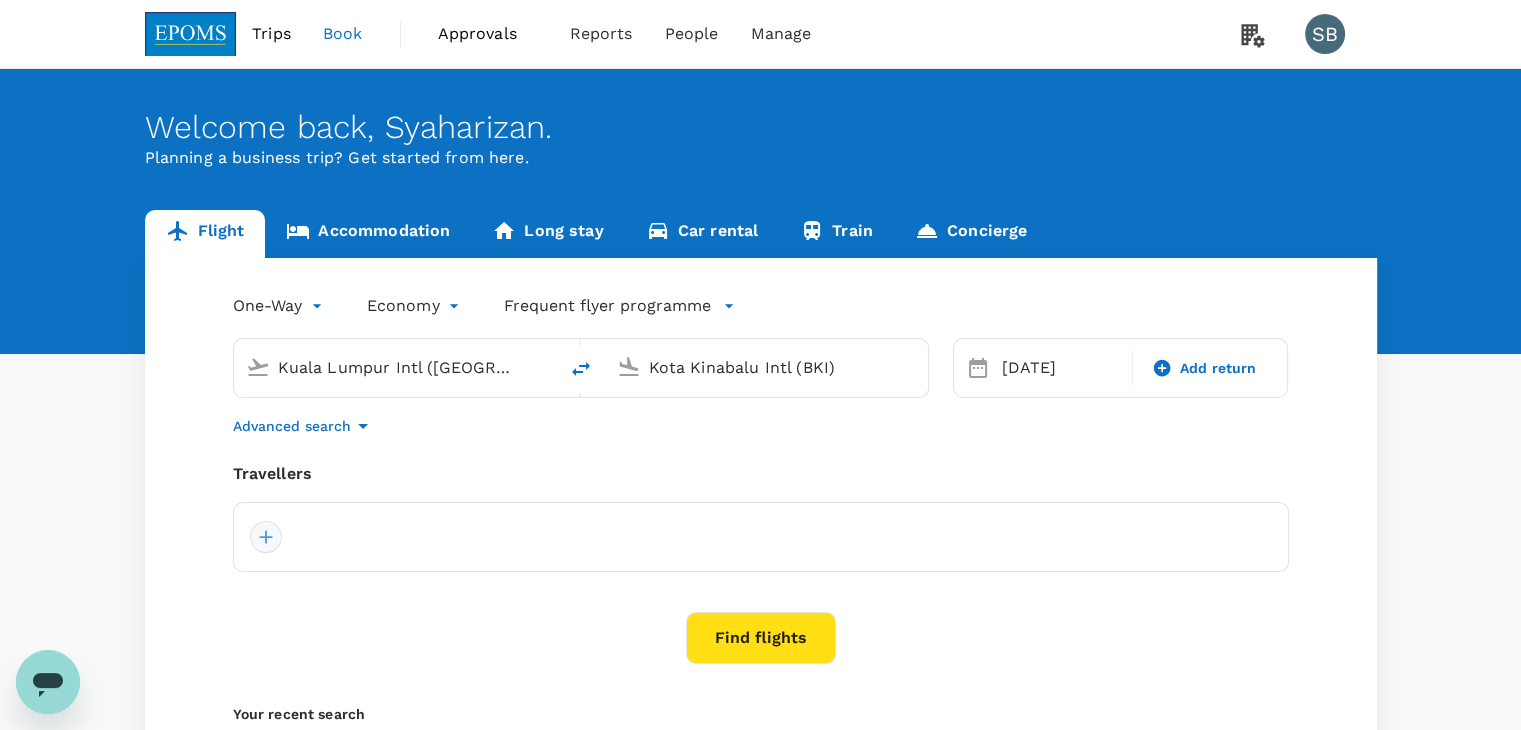 click at bounding box center [266, 537] 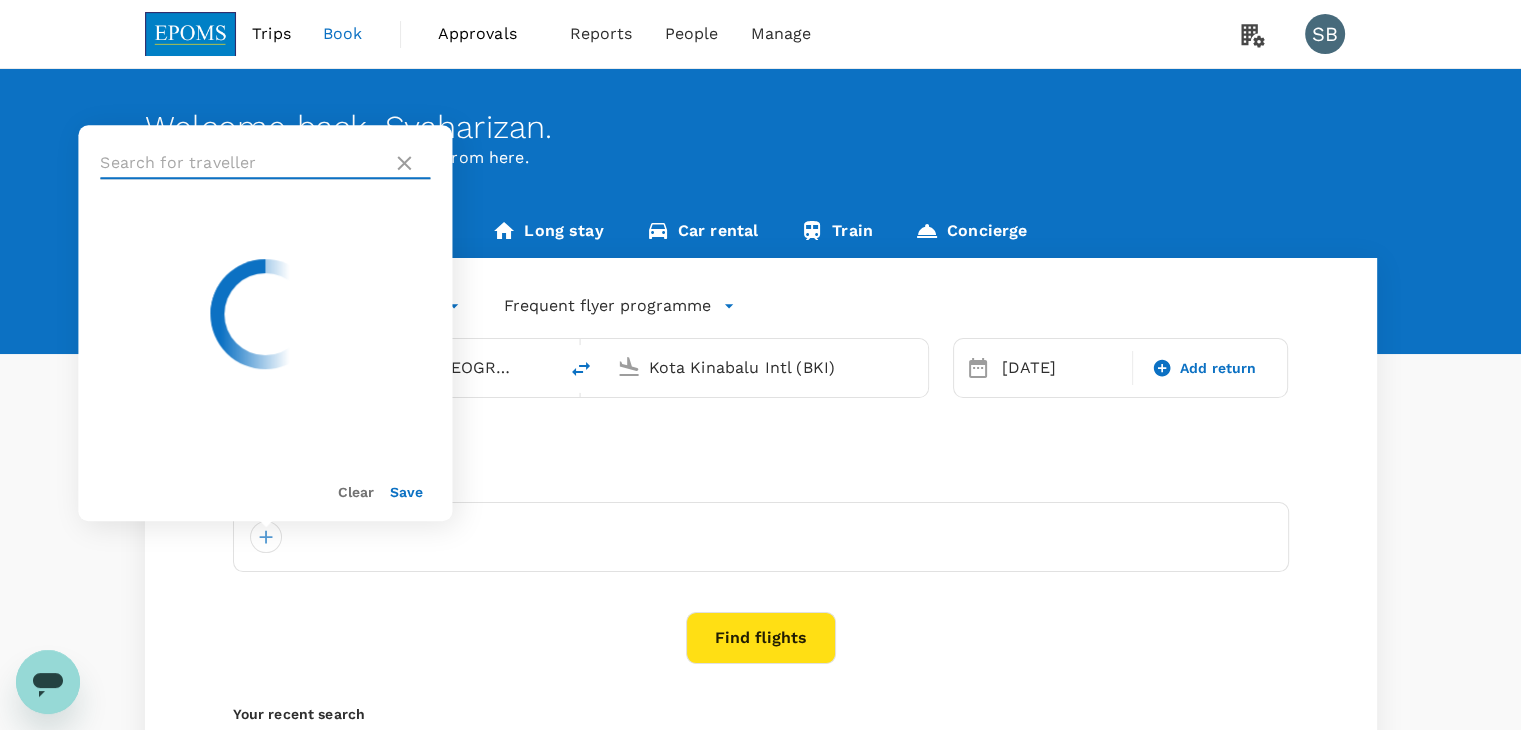 click at bounding box center (242, 163) 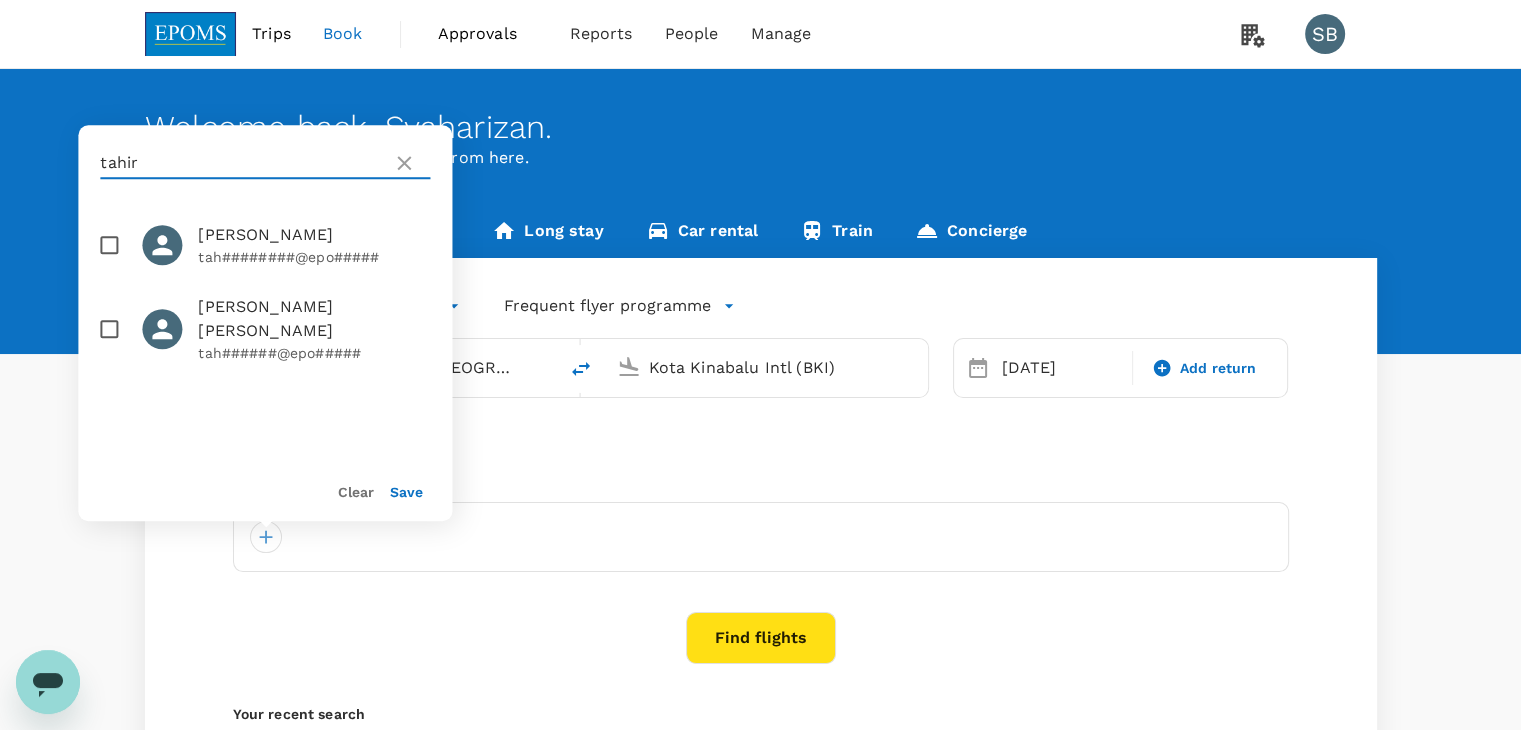 type on "tahir" 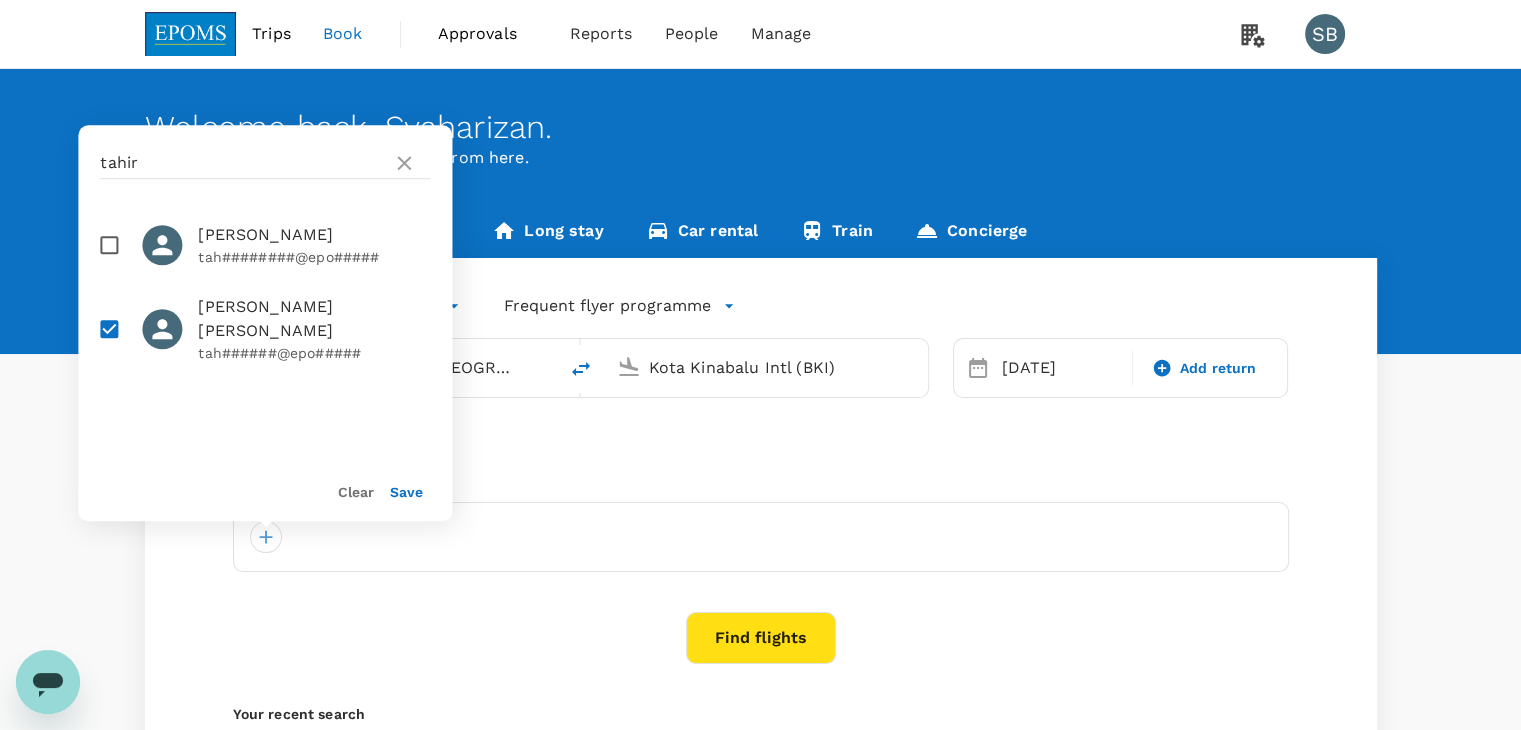 click on "Save" at bounding box center [406, 492] 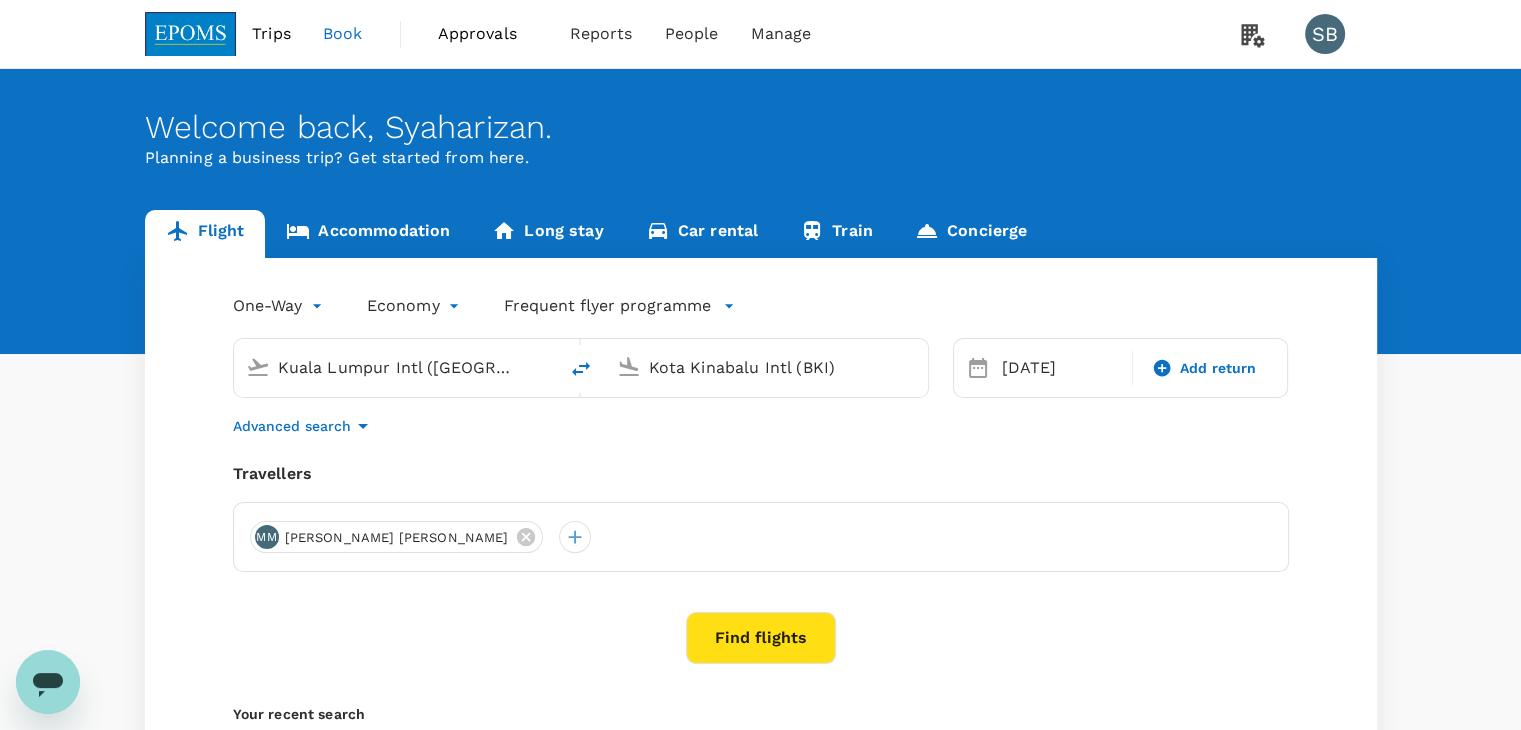 click on "Travellers" at bounding box center (761, 474) 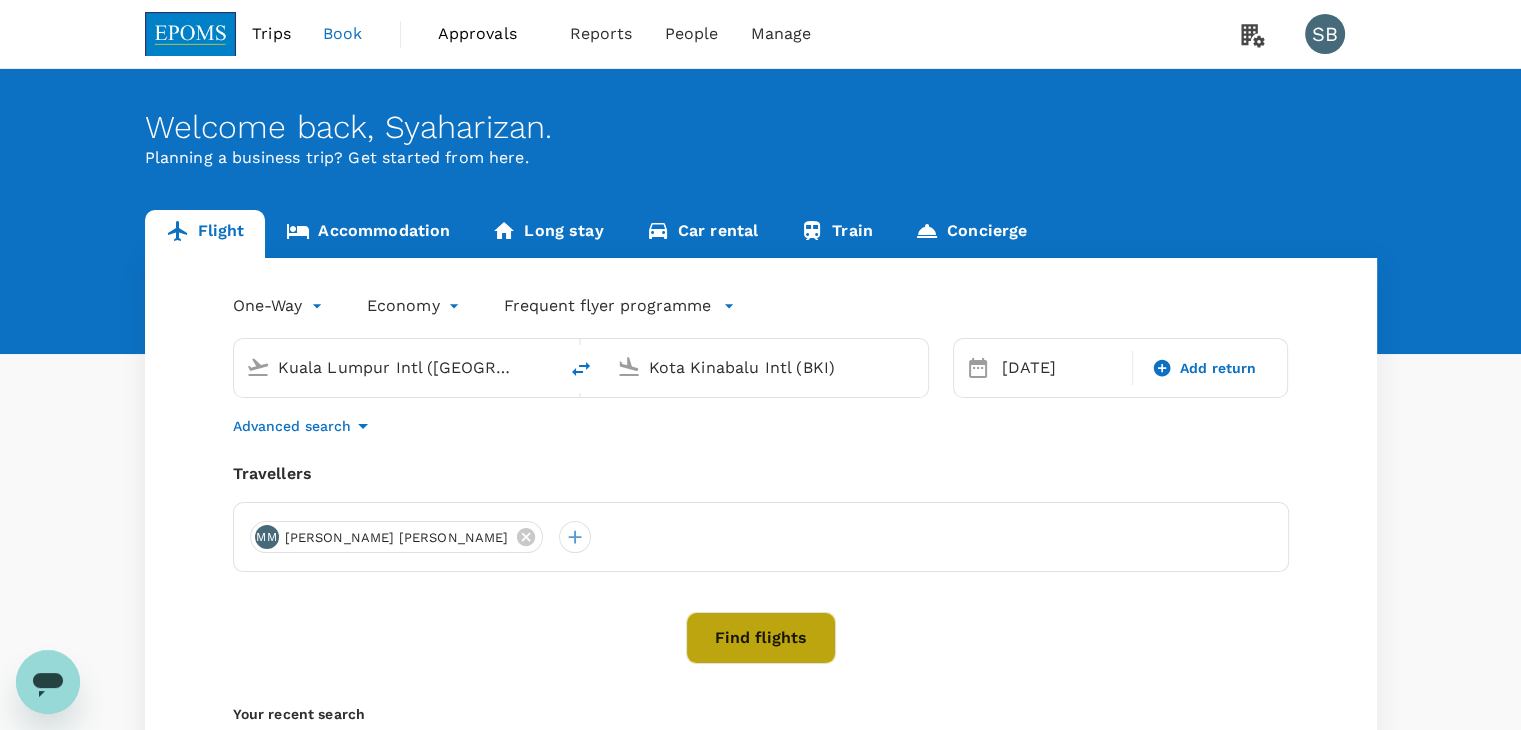 click on "Find flights" at bounding box center (761, 638) 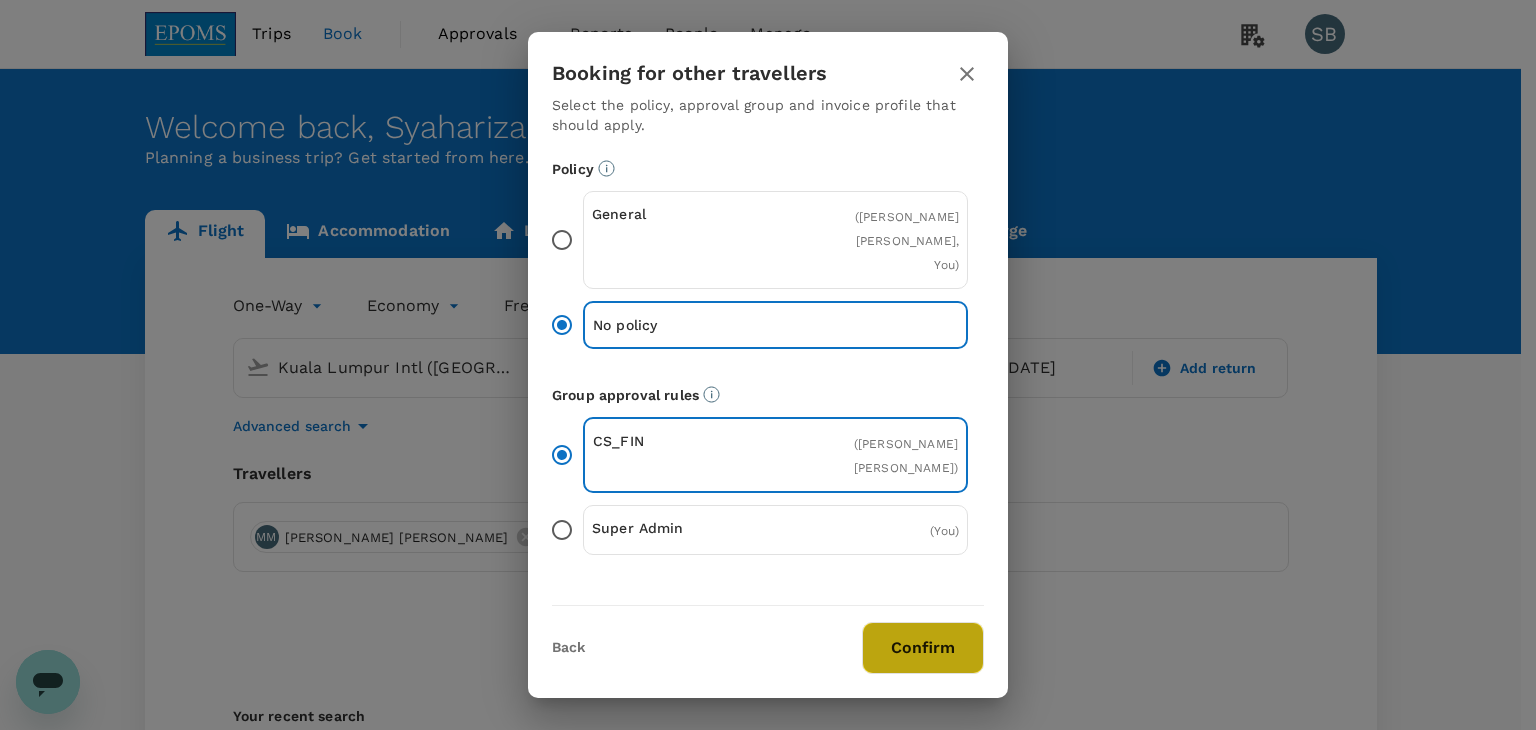click on "Confirm" at bounding box center [923, 648] 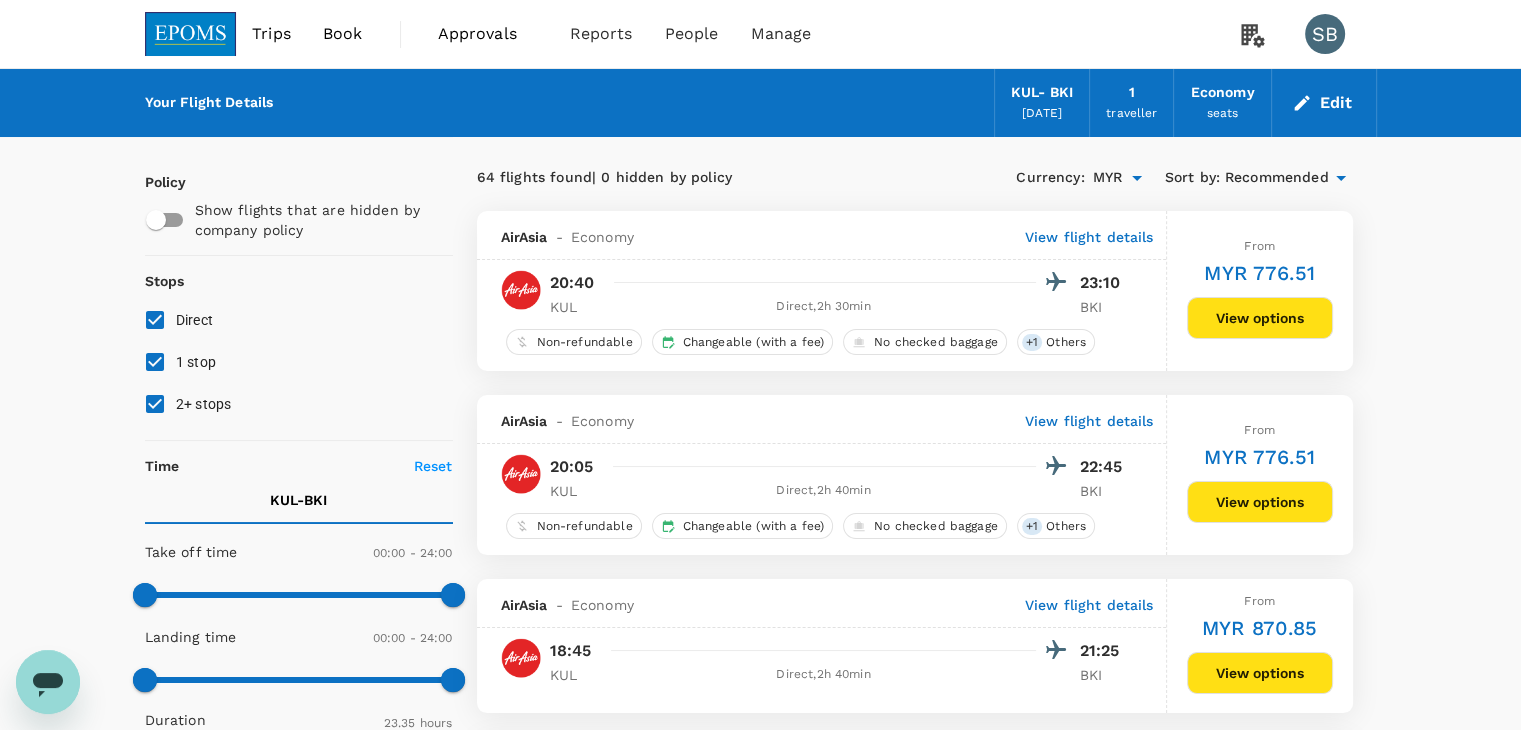 click on "2+ stops" at bounding box center [155, 404] 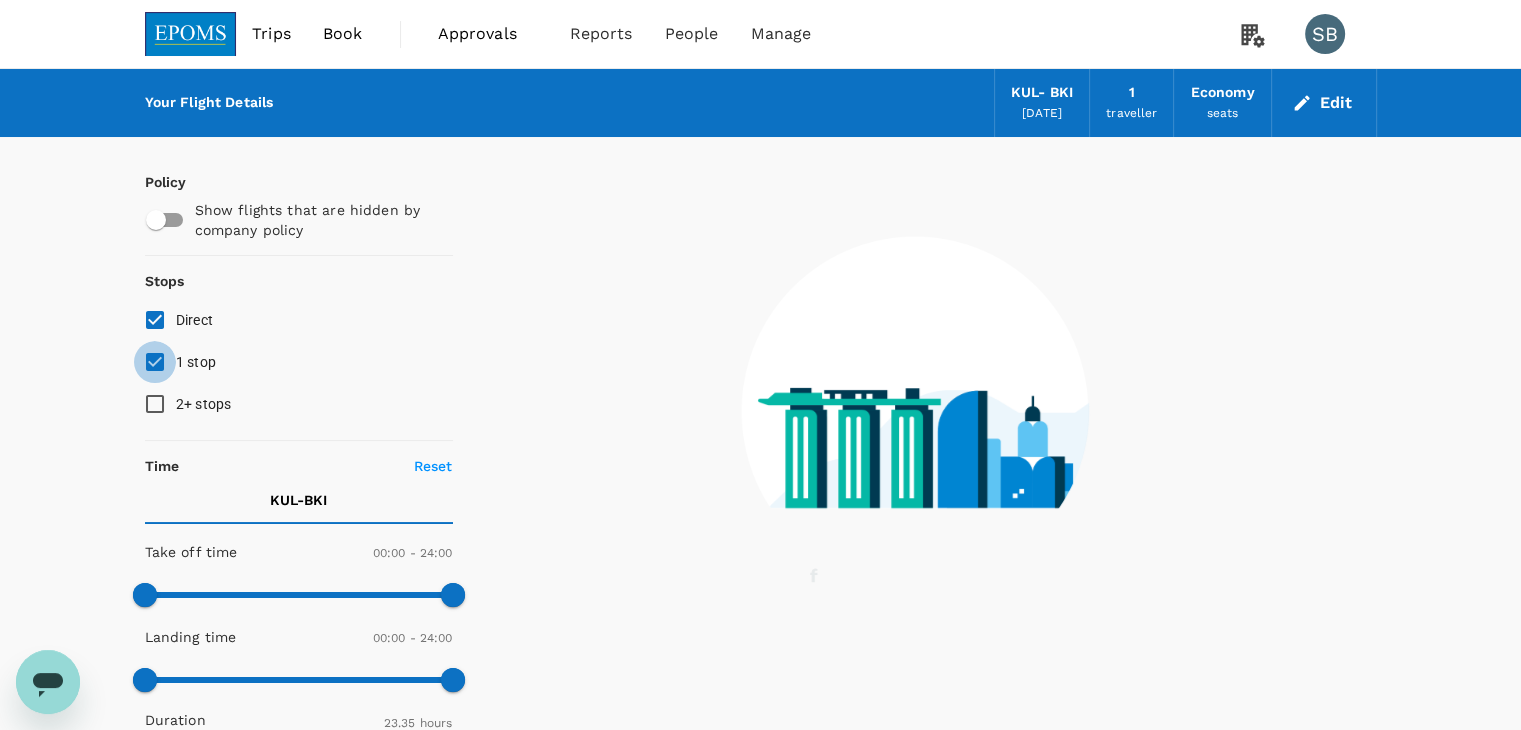 click on "1 stop" at bounding box center [155, 362] 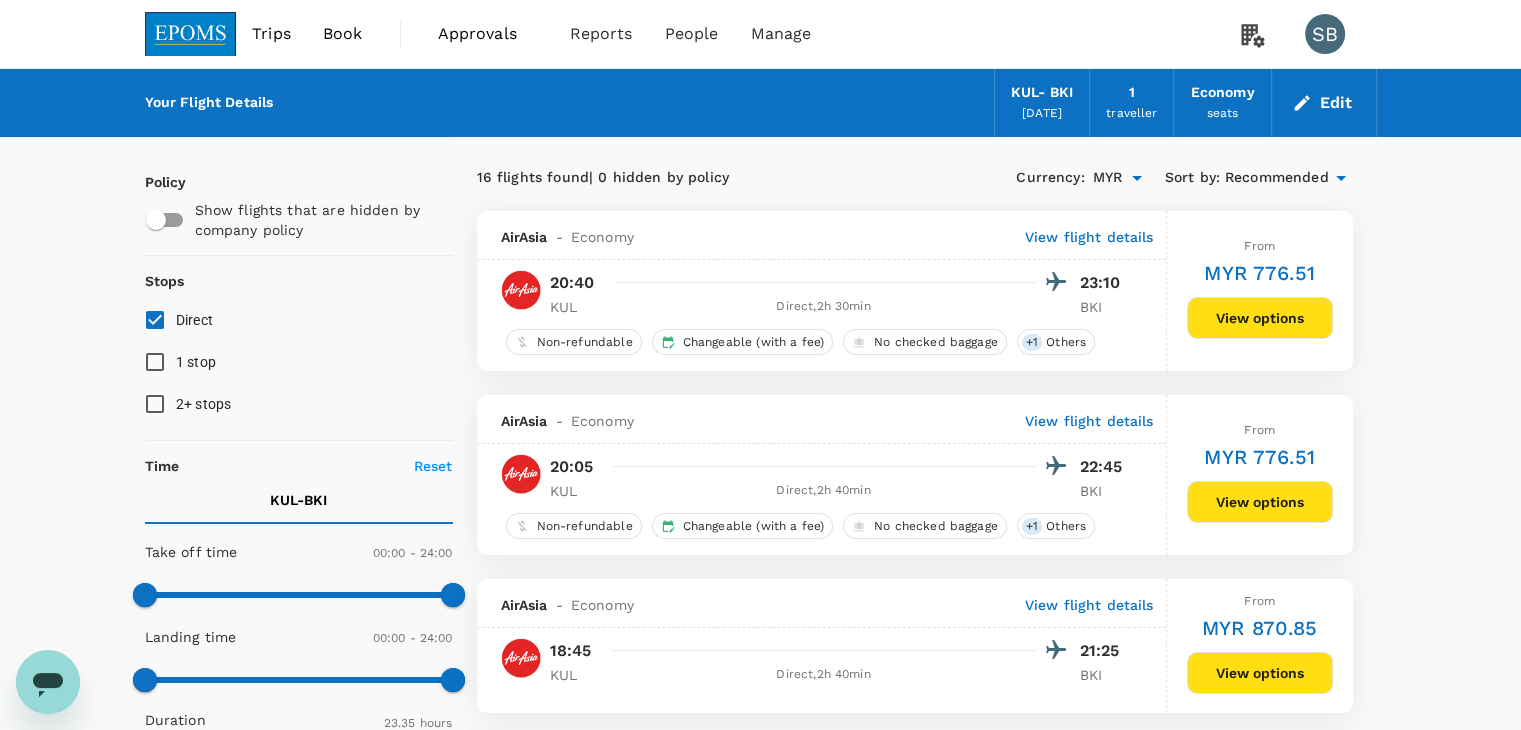 click on "Recommended" at bounding box center (1277, 178) 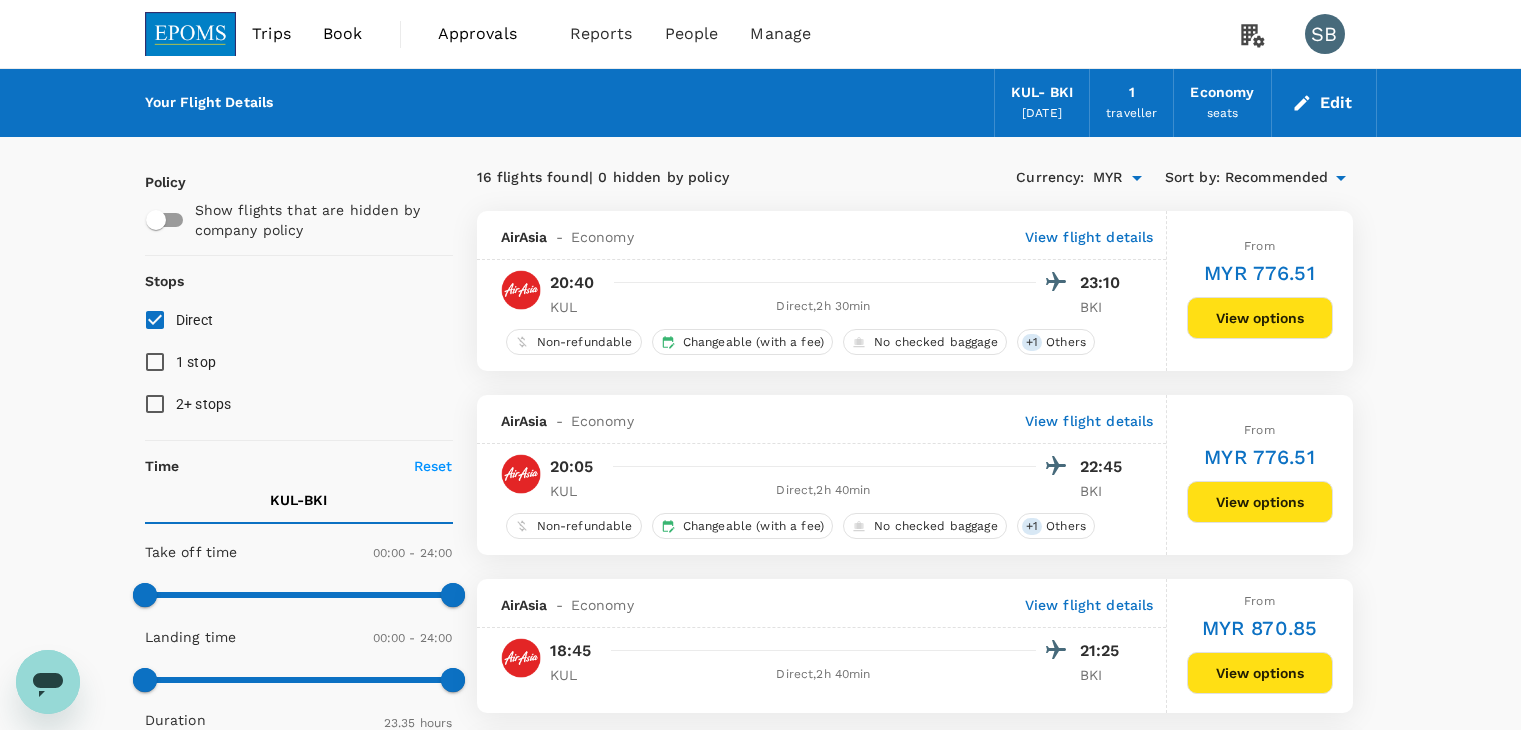 click on "Departure Time" at bounding box center [760, 3557] 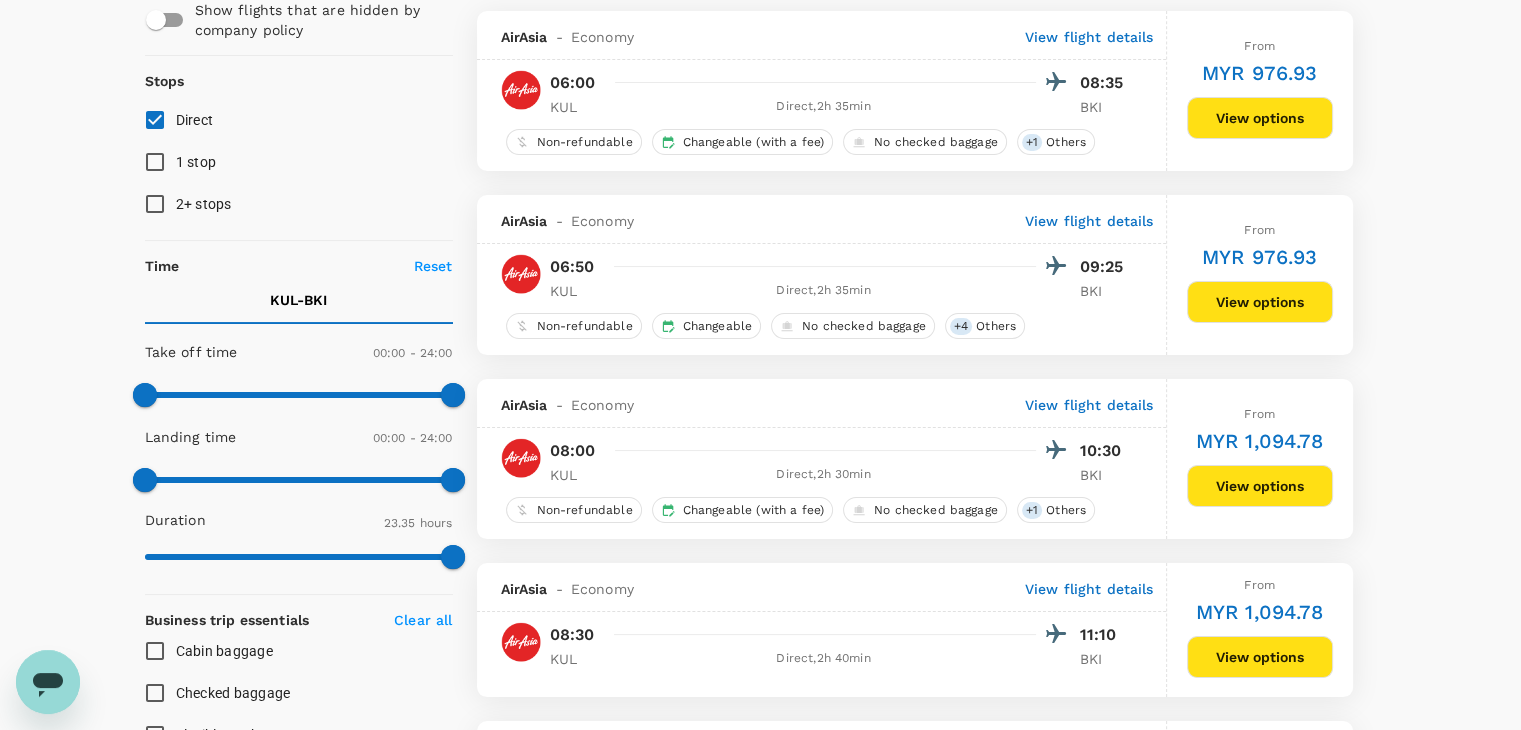 scroll, scrollTop: 400, scrollLeft: 0, axis: vertical 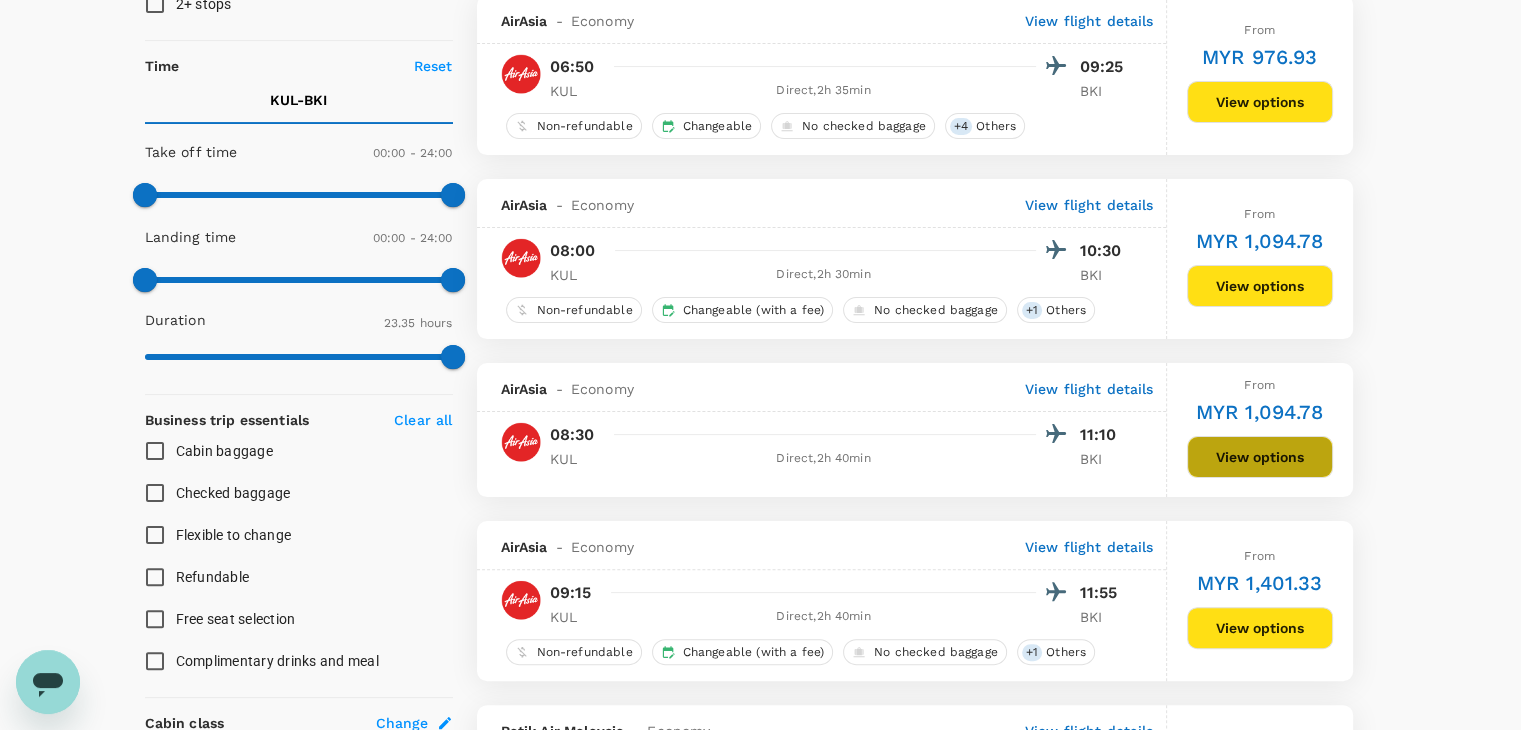 click on "View options" at bounding box center [1260, 457] 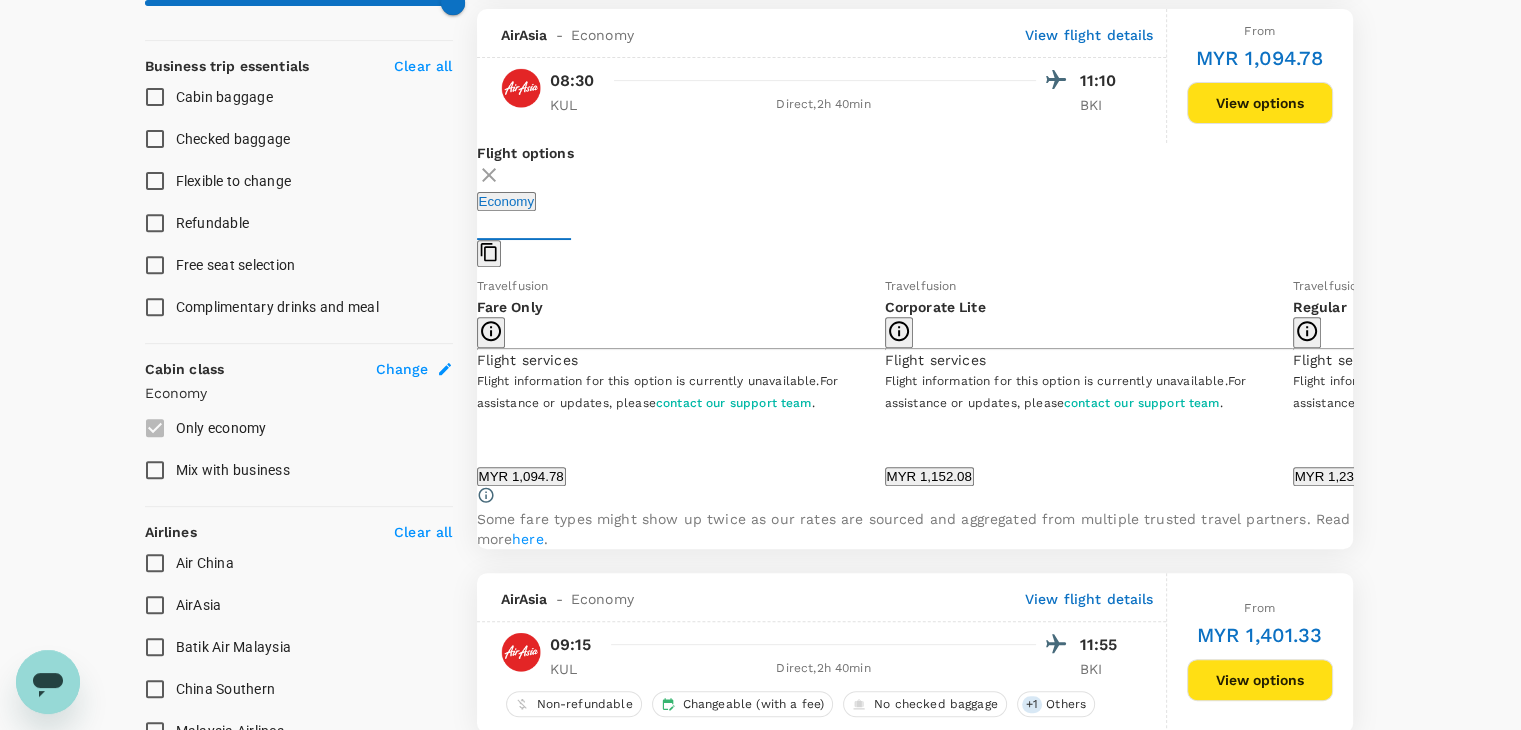 scroll, scrollTop: 763, scrollLeft: 0, axis: vertical 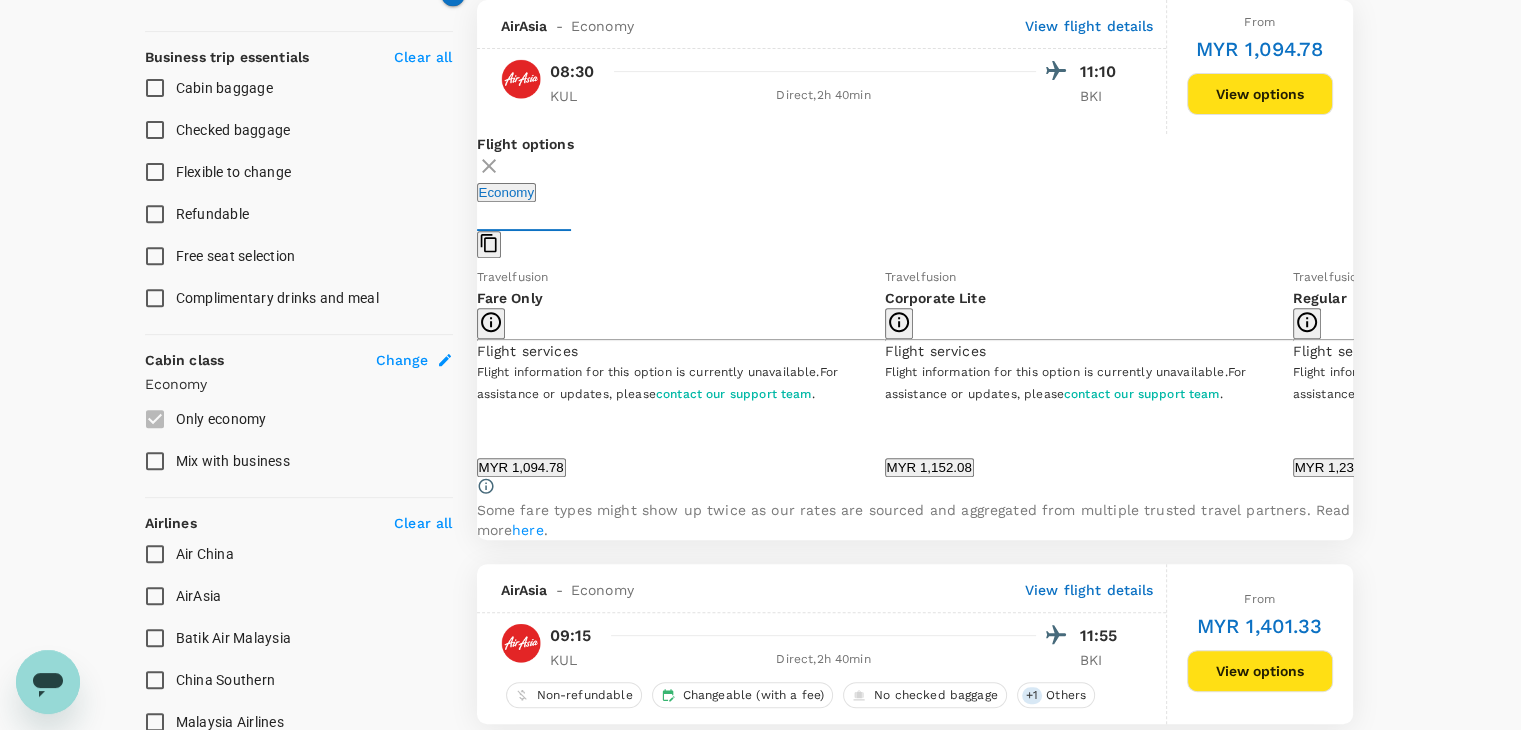 click 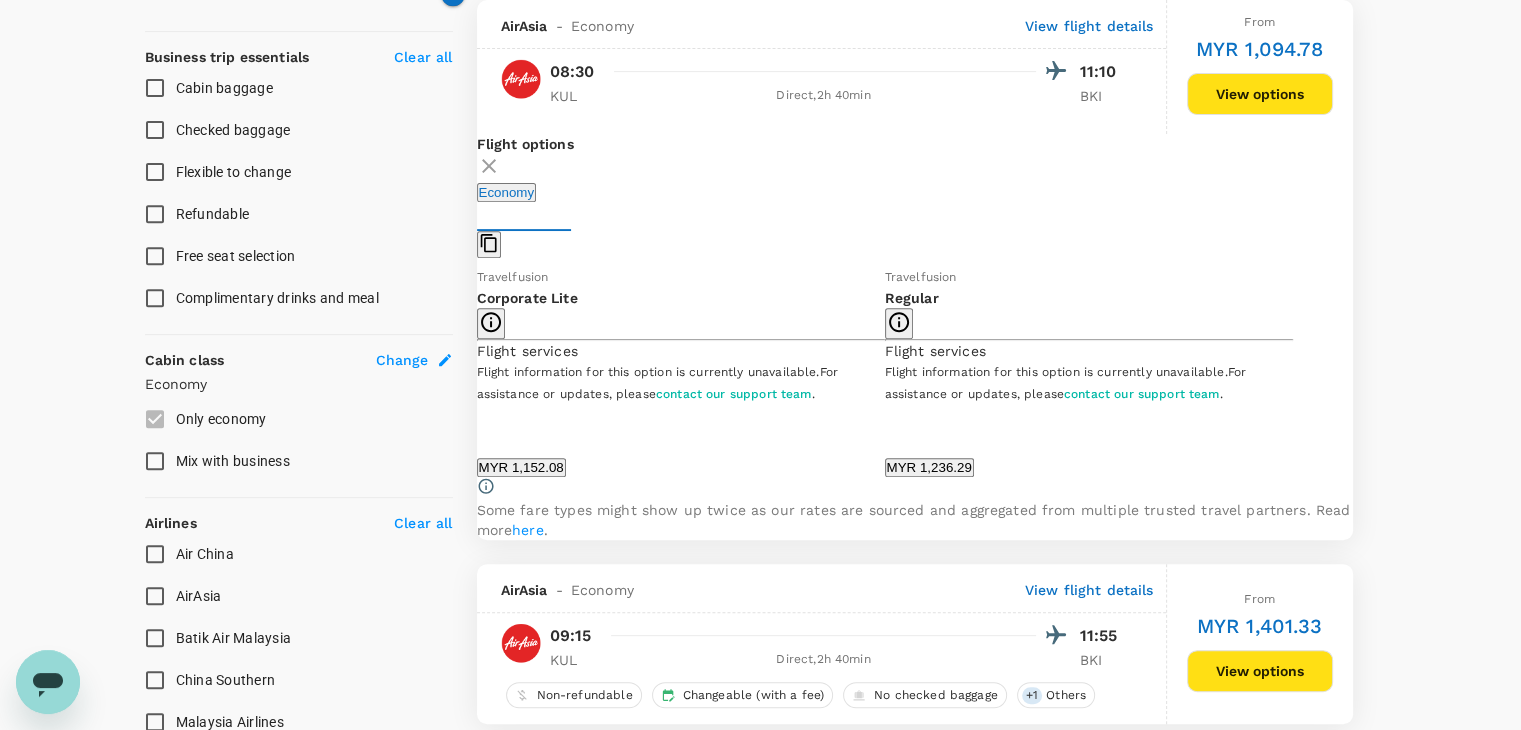 click 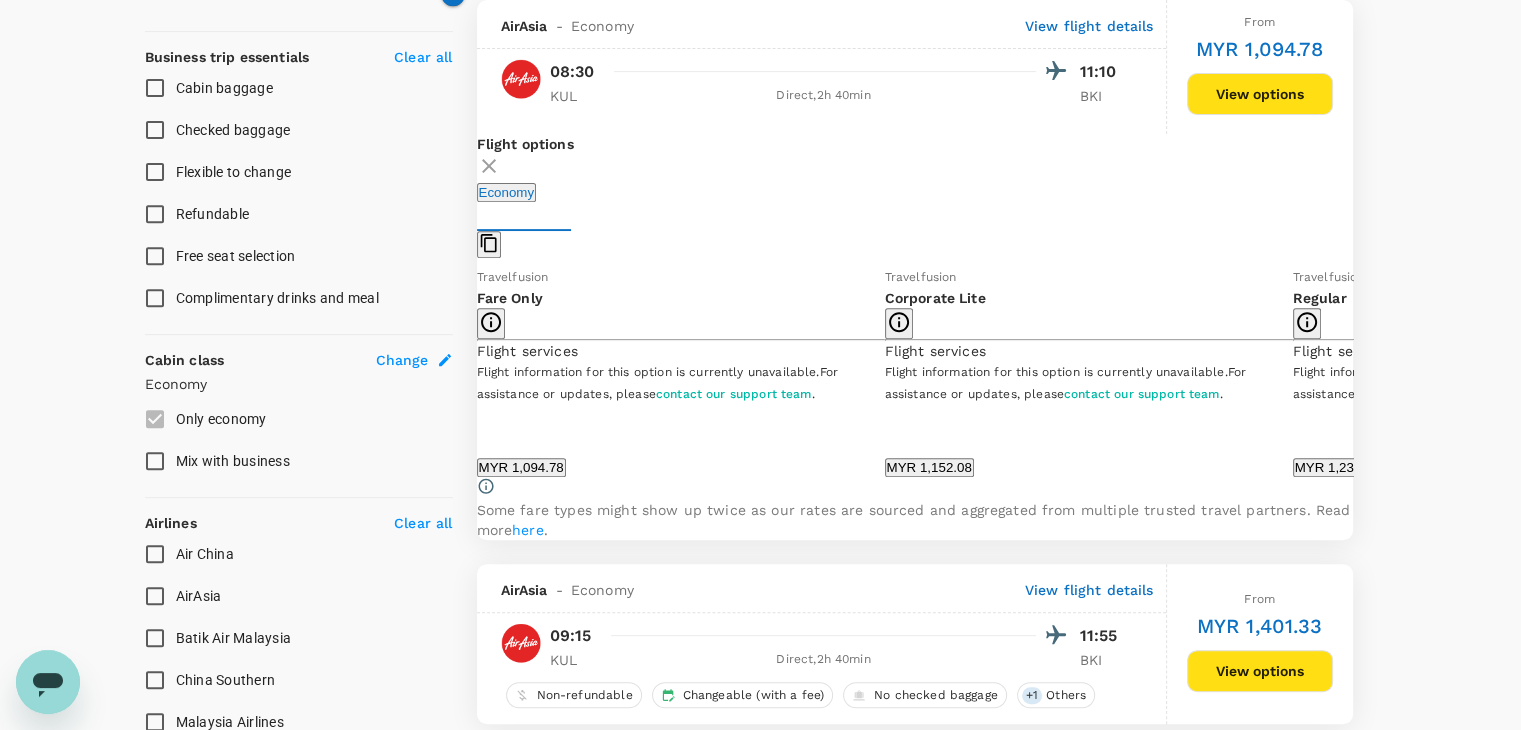 click on "MYR 1,152.08" at bounding box center (929, 467) 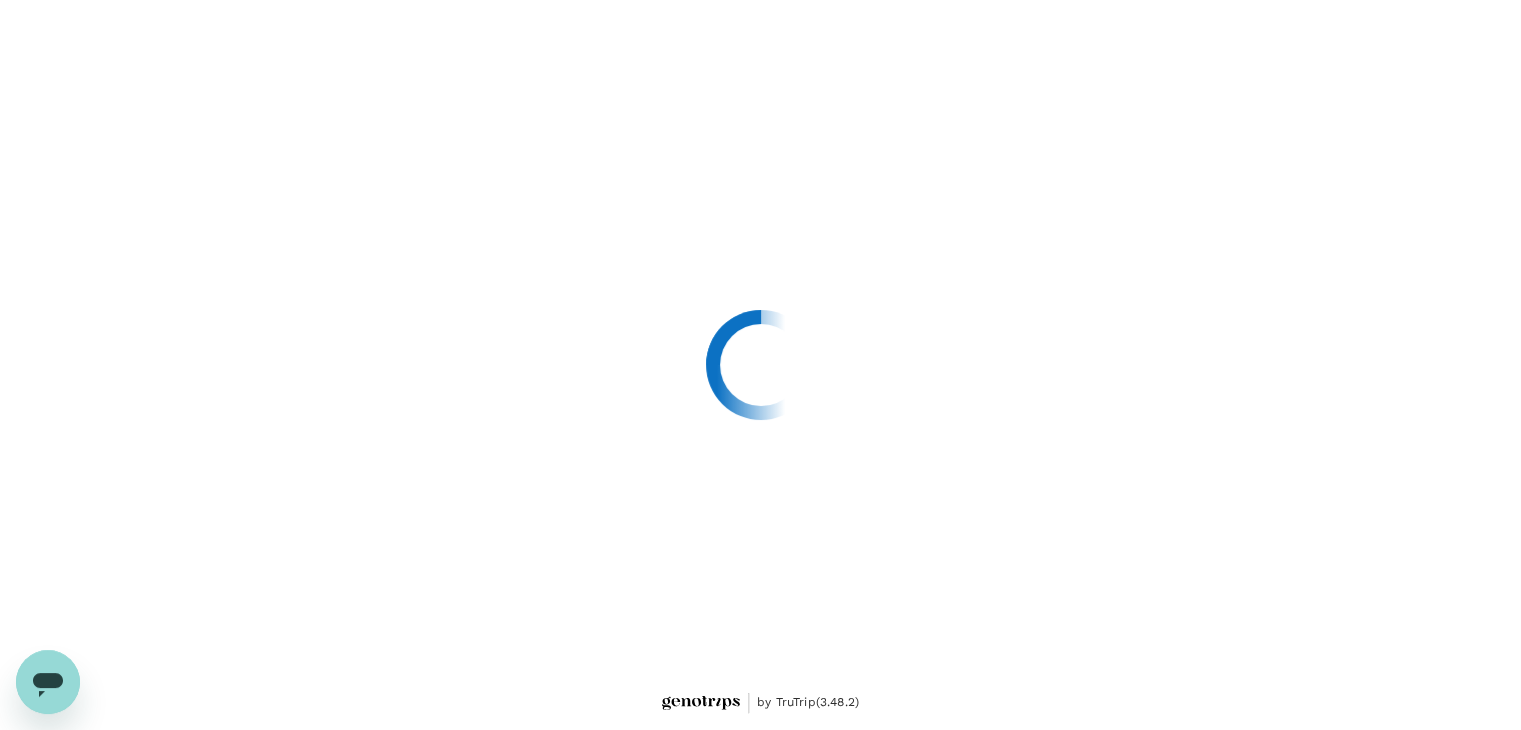 scroll, scrollTop: 0, scrollLeft: 0, axis: both 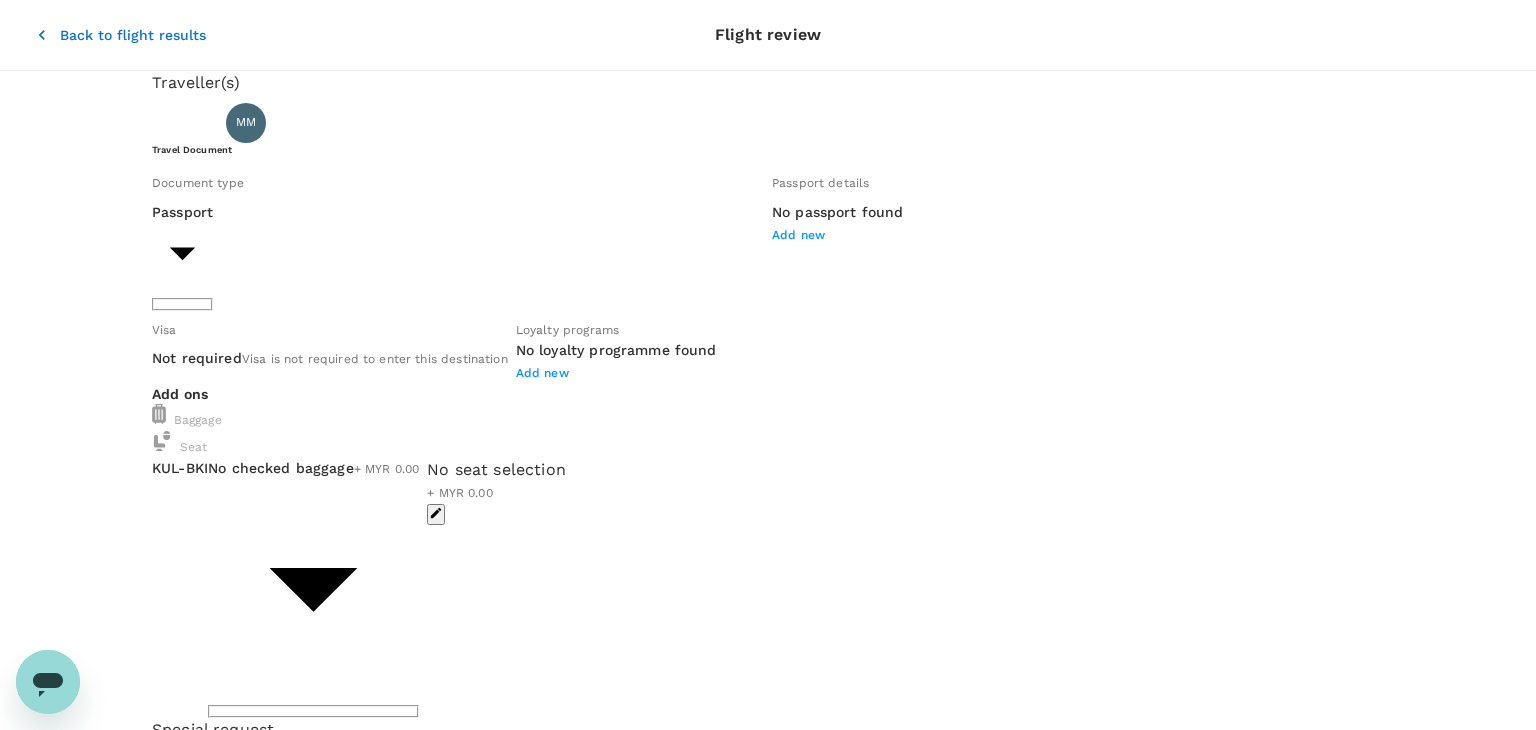 click on "Back to flight results Flight review Traveller(s) Traveller   1 : MM [PERSON_NAME]   [PERSON_NAME] Travel Document Document type Passport Passport ​ Passport details No passport found Add new Visa Not required Visa is not required to enter this destination Loyalty programs No loyalty programme found Add new Add ons Baggage Seat KUL  -  BKI No checked baggage + MYR 0.00 ​ No seat selection + MYR 0.00 Special request Add any special requests here. Our support team will attend to it and reach out to you as soon as possible. Add request You've selected [DATE] 08:30 11:10 KUL Direct ,  2h 40min BKI View flight details Price summary Total fare (1 traveller(s)) MYR 1,152.08 Air fare MYR 1,152.08 Baggage fee MYR 0.00 Seat fee MYR 0.00 Service fee MYR 80.65 Total MYR 1,232.73 Continue to payment details Some travellers require a valid travel document to proceed with this booking by TruTrip  ( 3.48.2   ) View details Edit Add new" at bounding box center [768, 721] 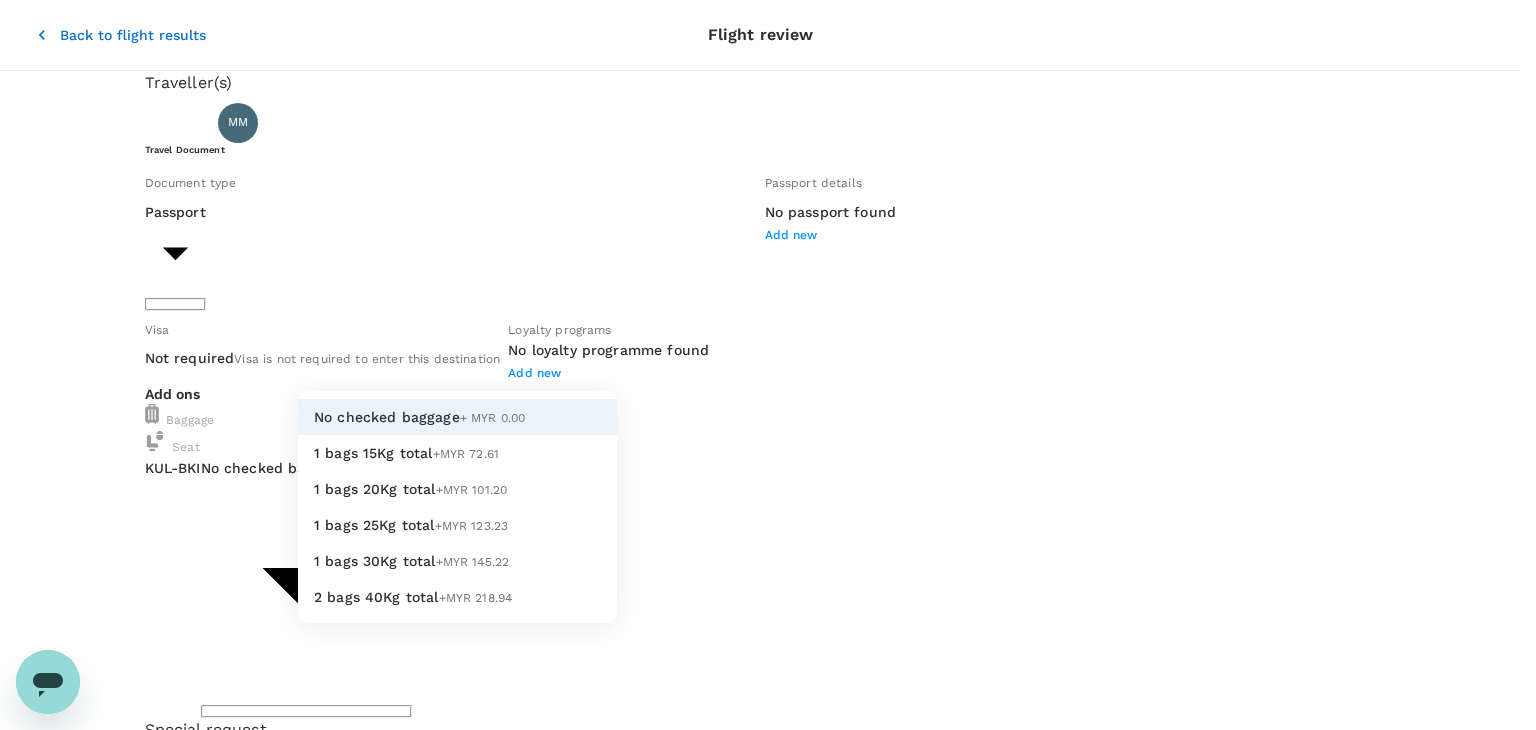click on "1 bags 20Kg total +MYR 101.20" at bounding box center [457, 489] 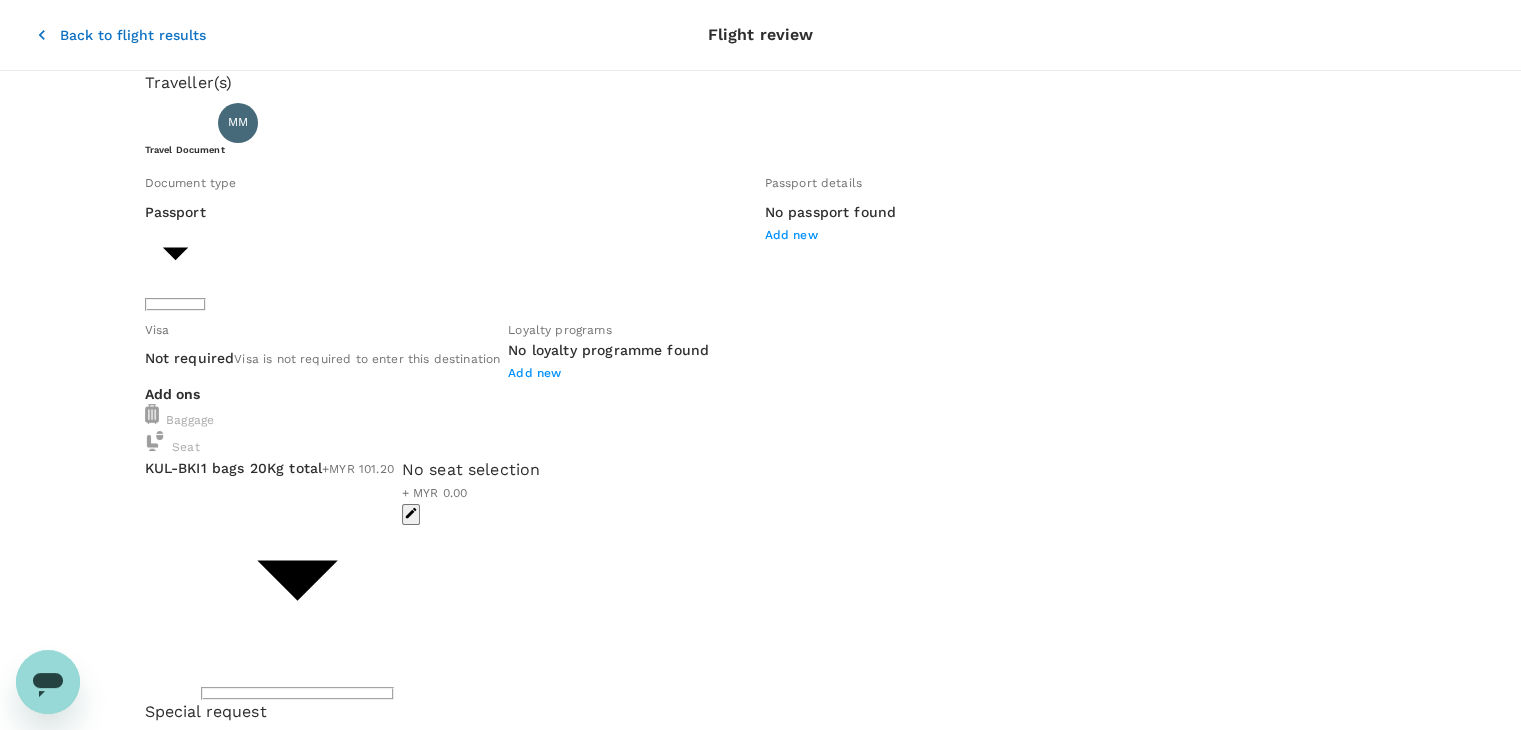 click 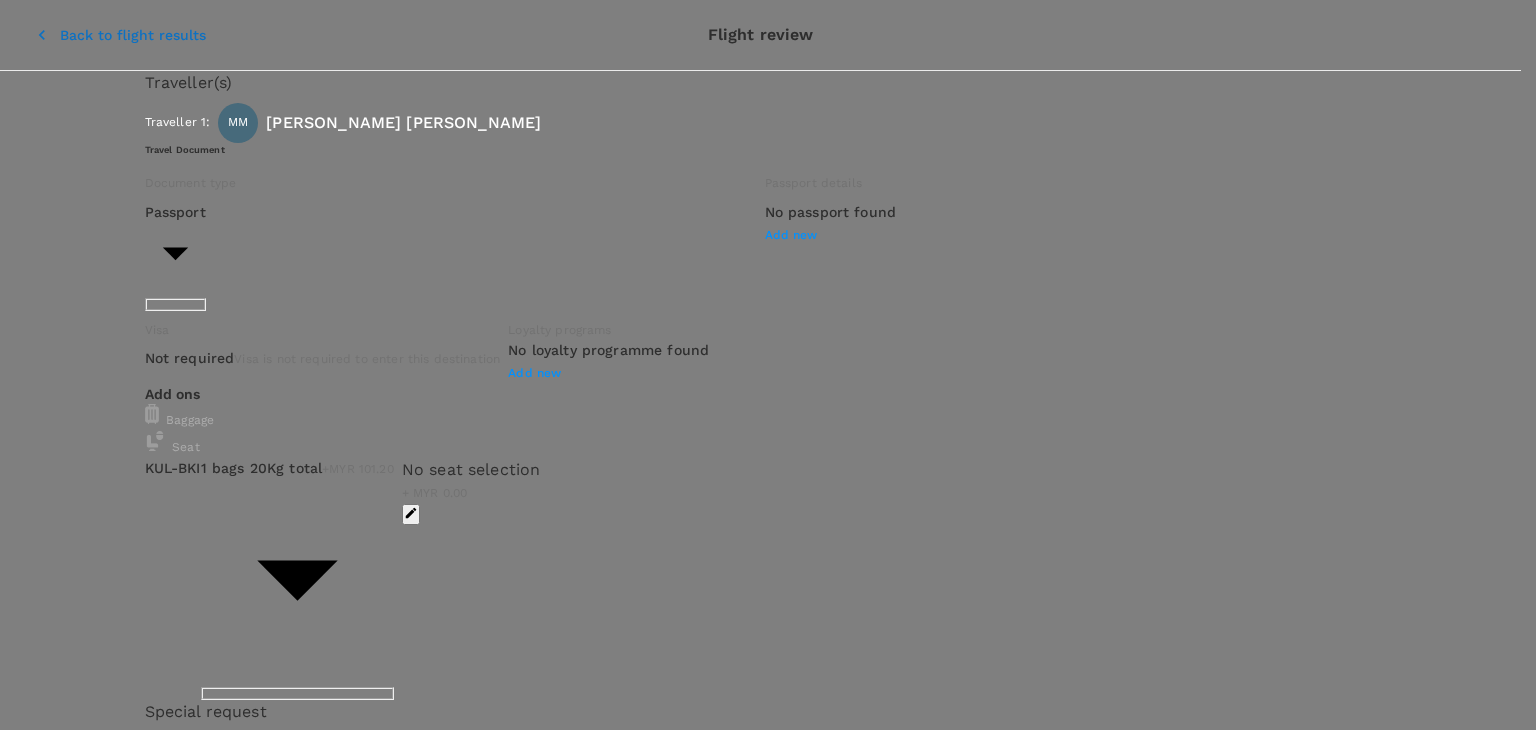 click 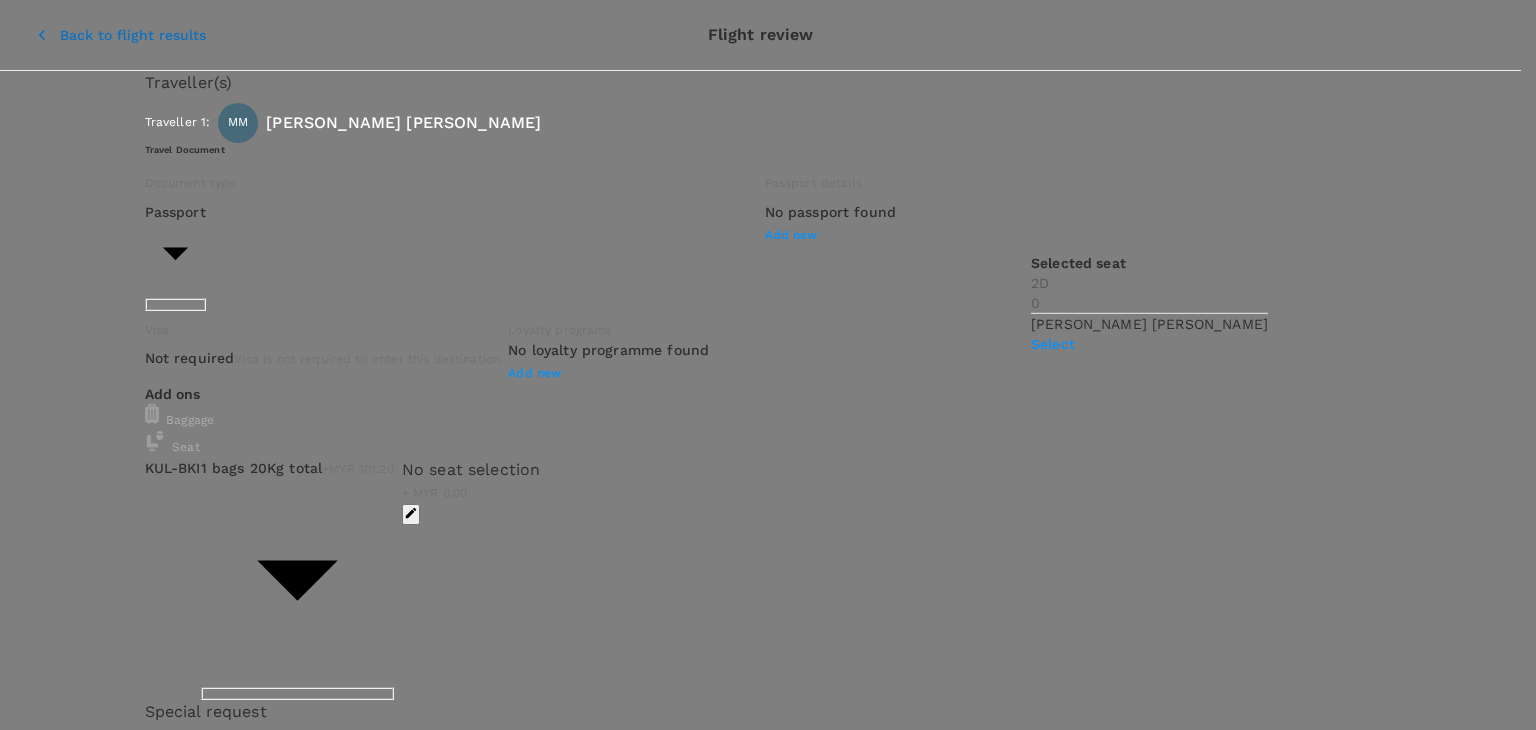 click on "Select" at bounding box center [1149, 344] 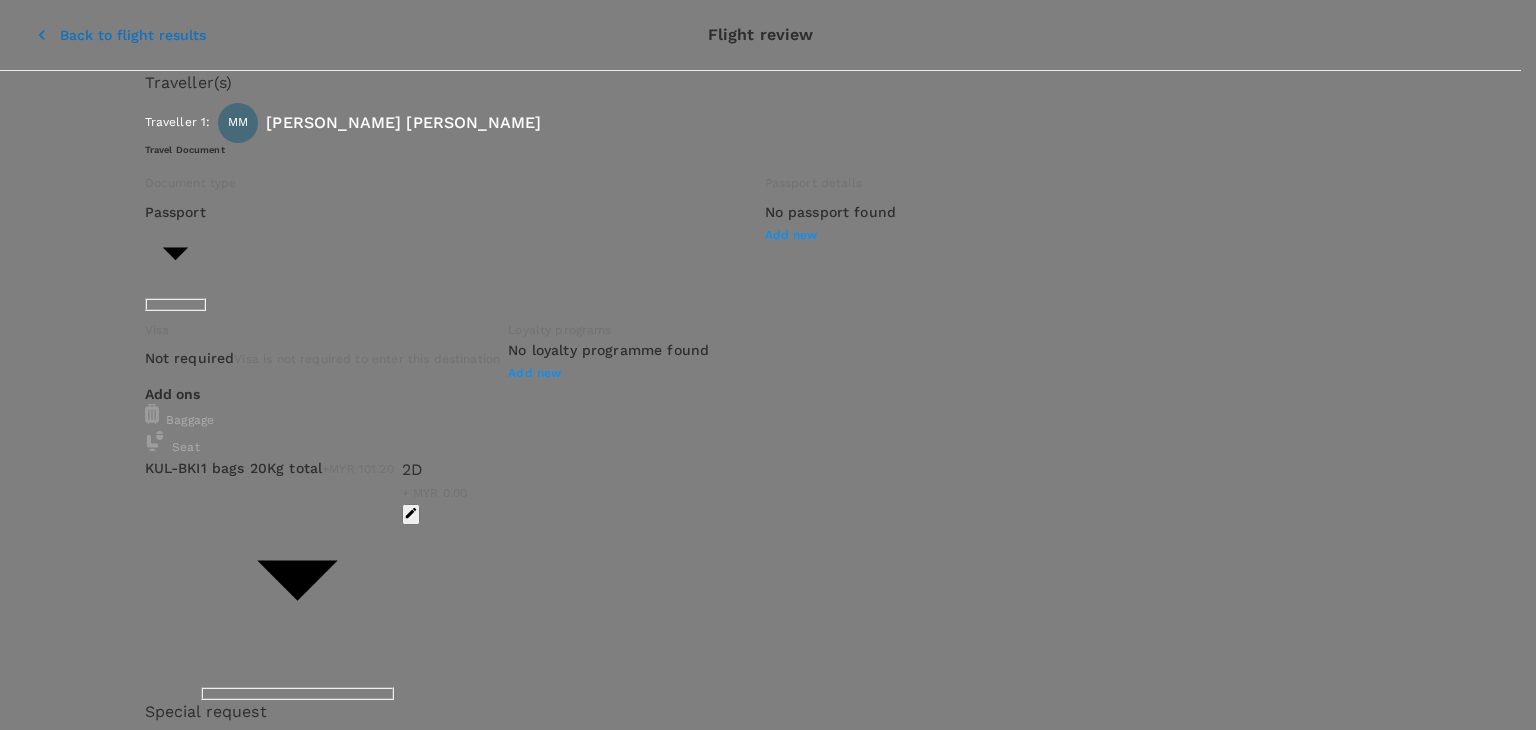 click on "Finish" at bounding box center [69, 2321] 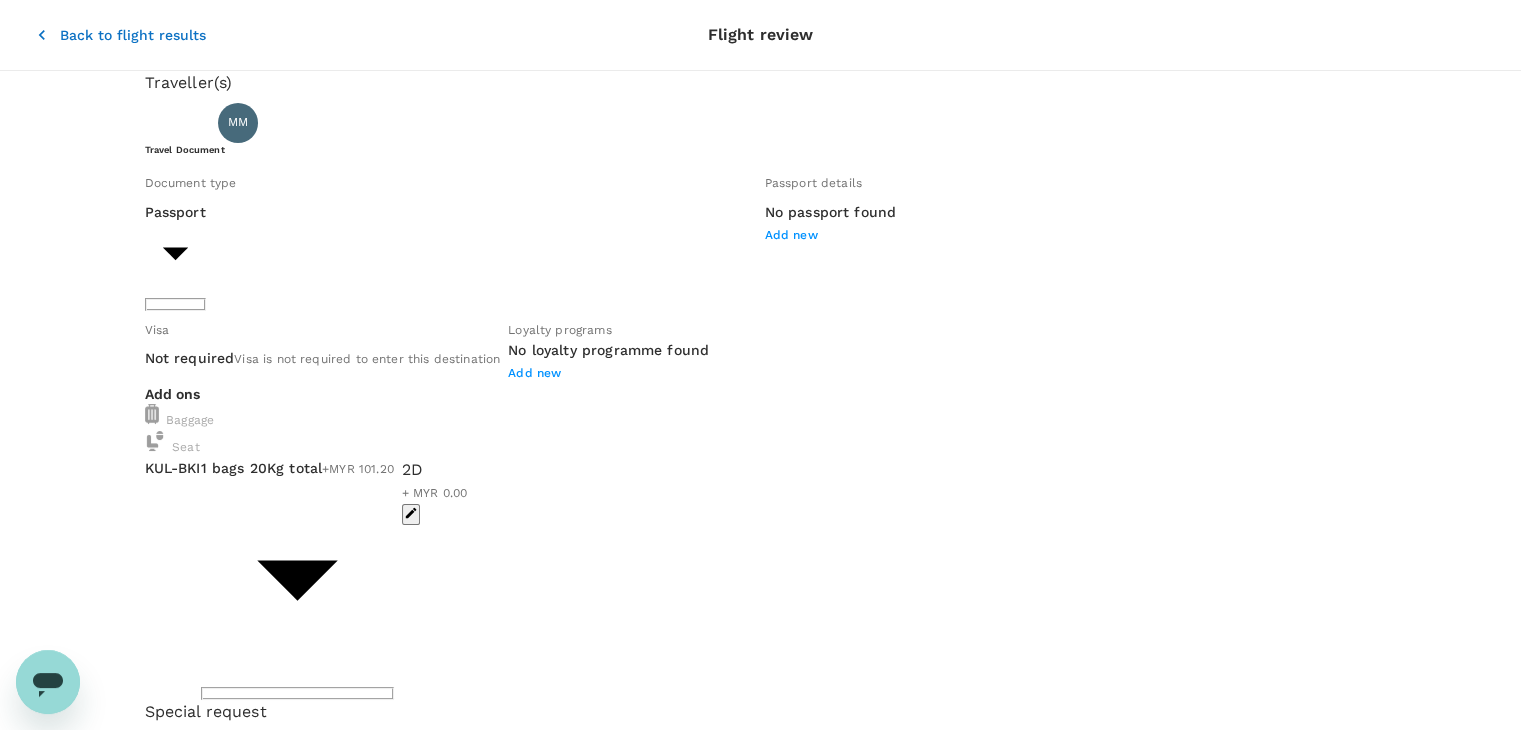 click 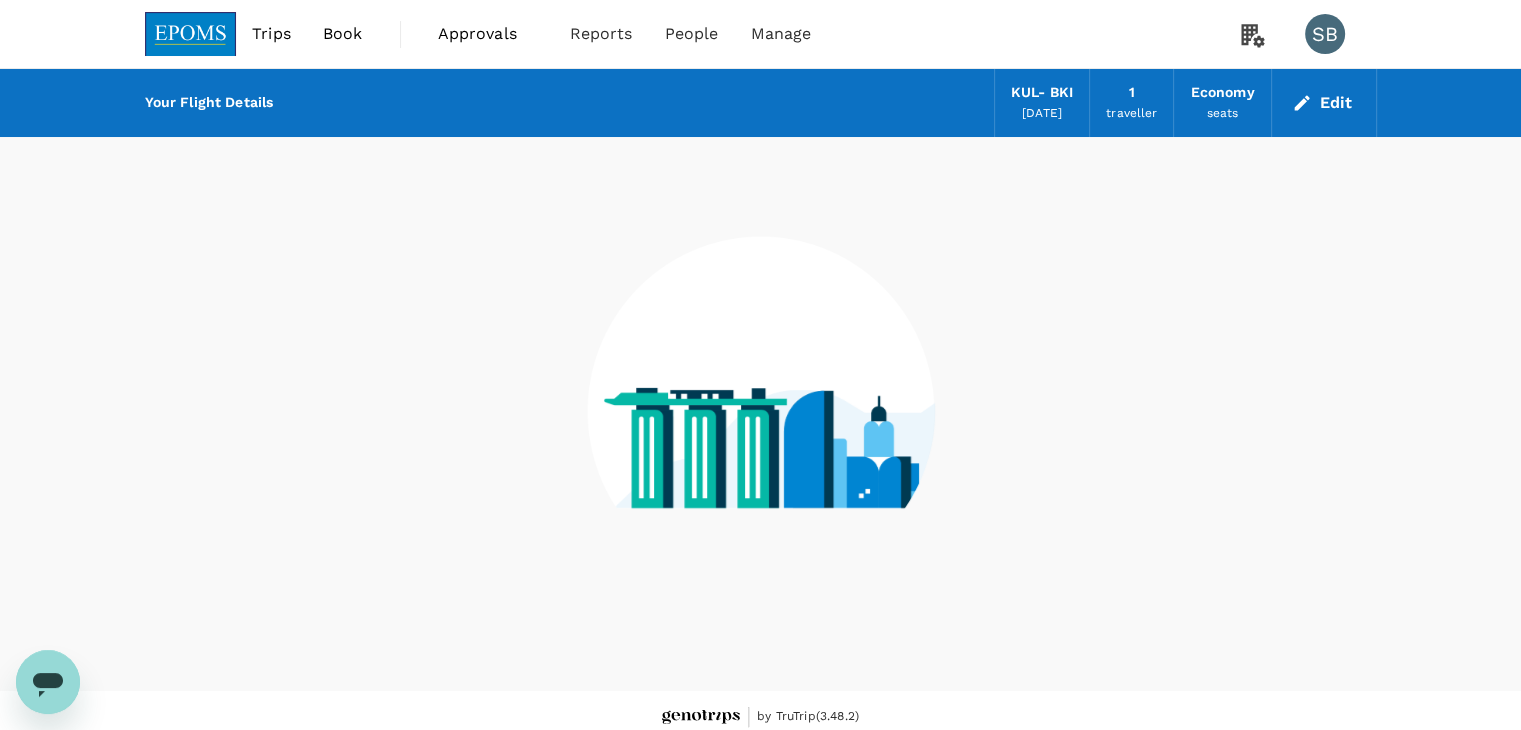 scroll, scrollTop: 13, scrollLeft: 0, axis: vertical 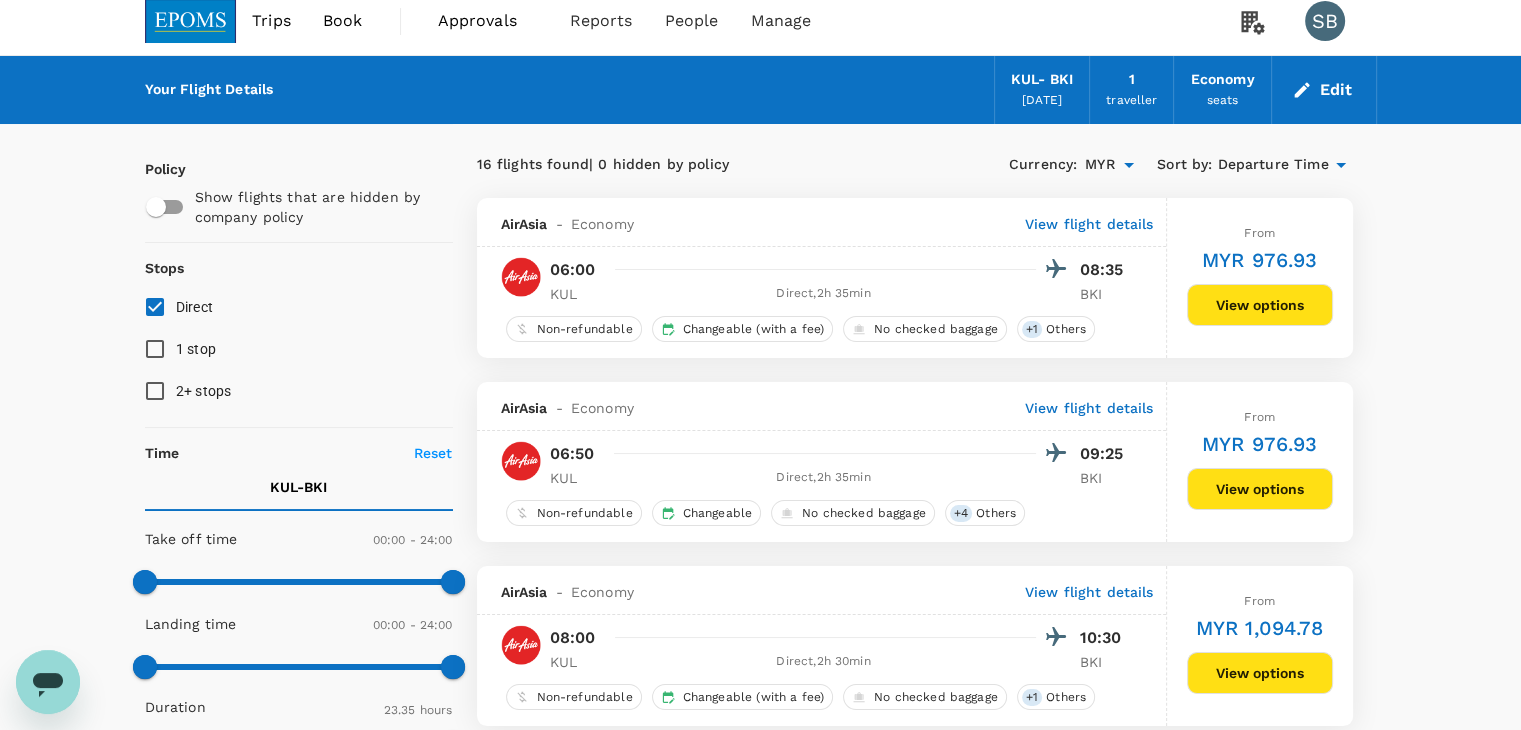 click at bounding box center (191, 21) 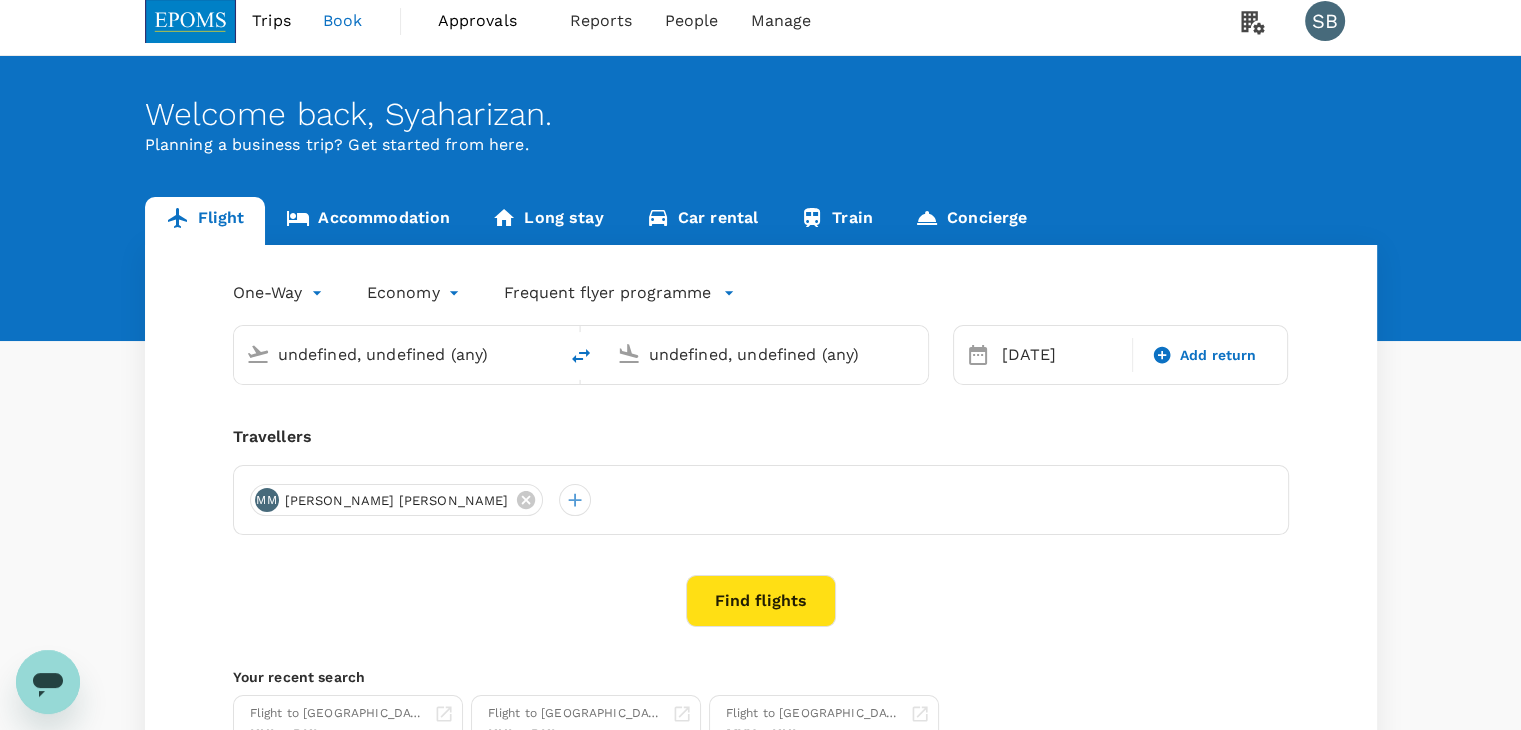 scroll, scrollTop: 0, scrollLeft: 0, axis: both 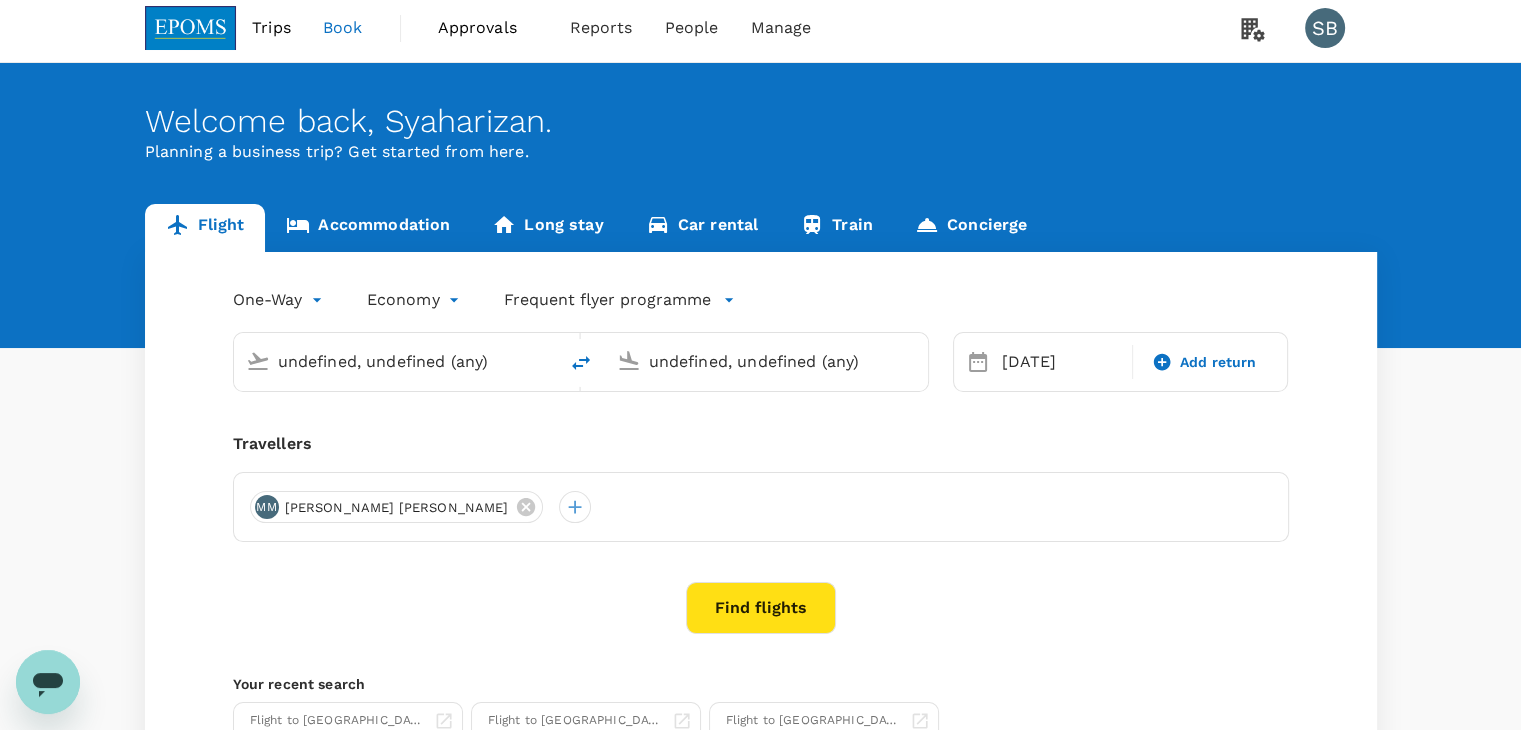 type 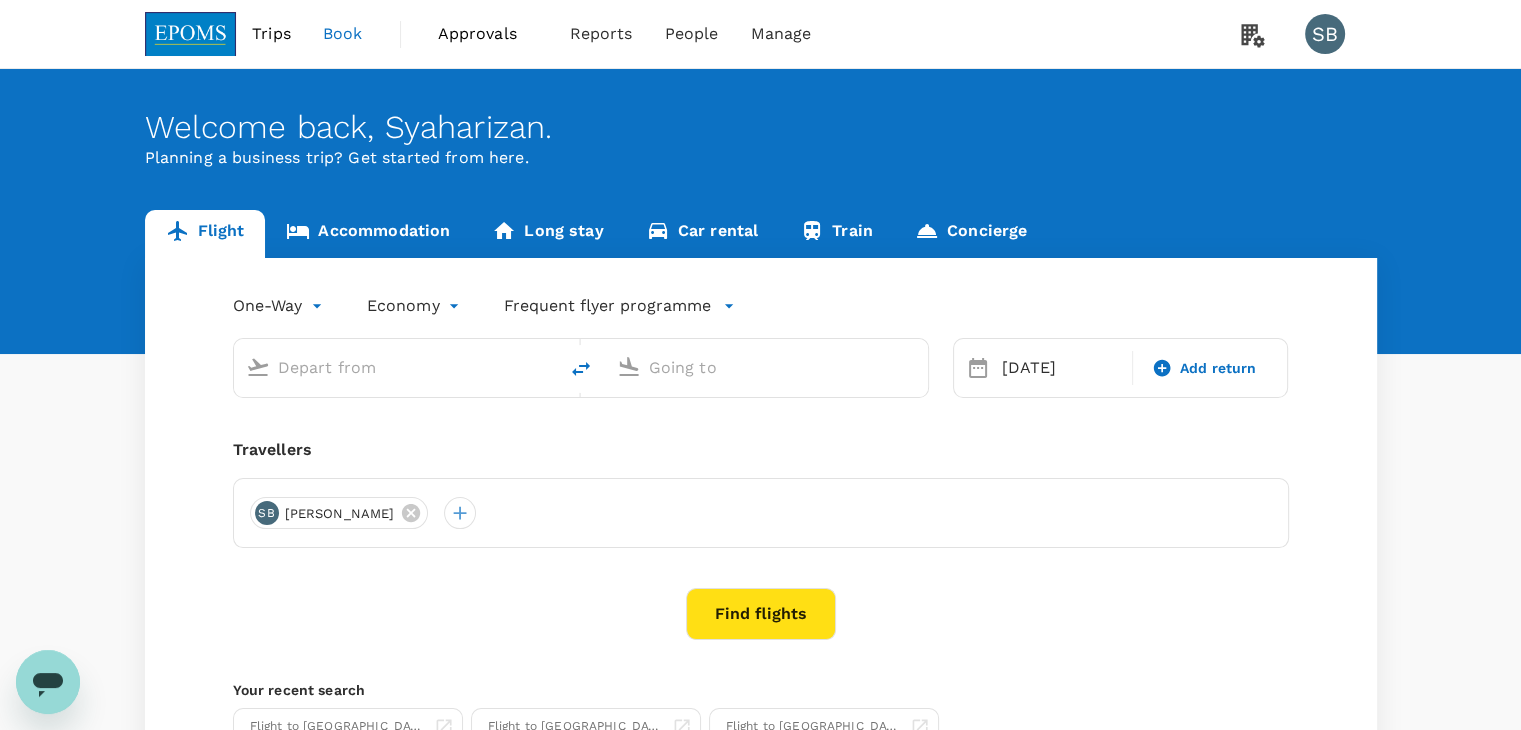 type on "Kuala Lumpur Intl ([GEOGRAPHIC_DATA])" 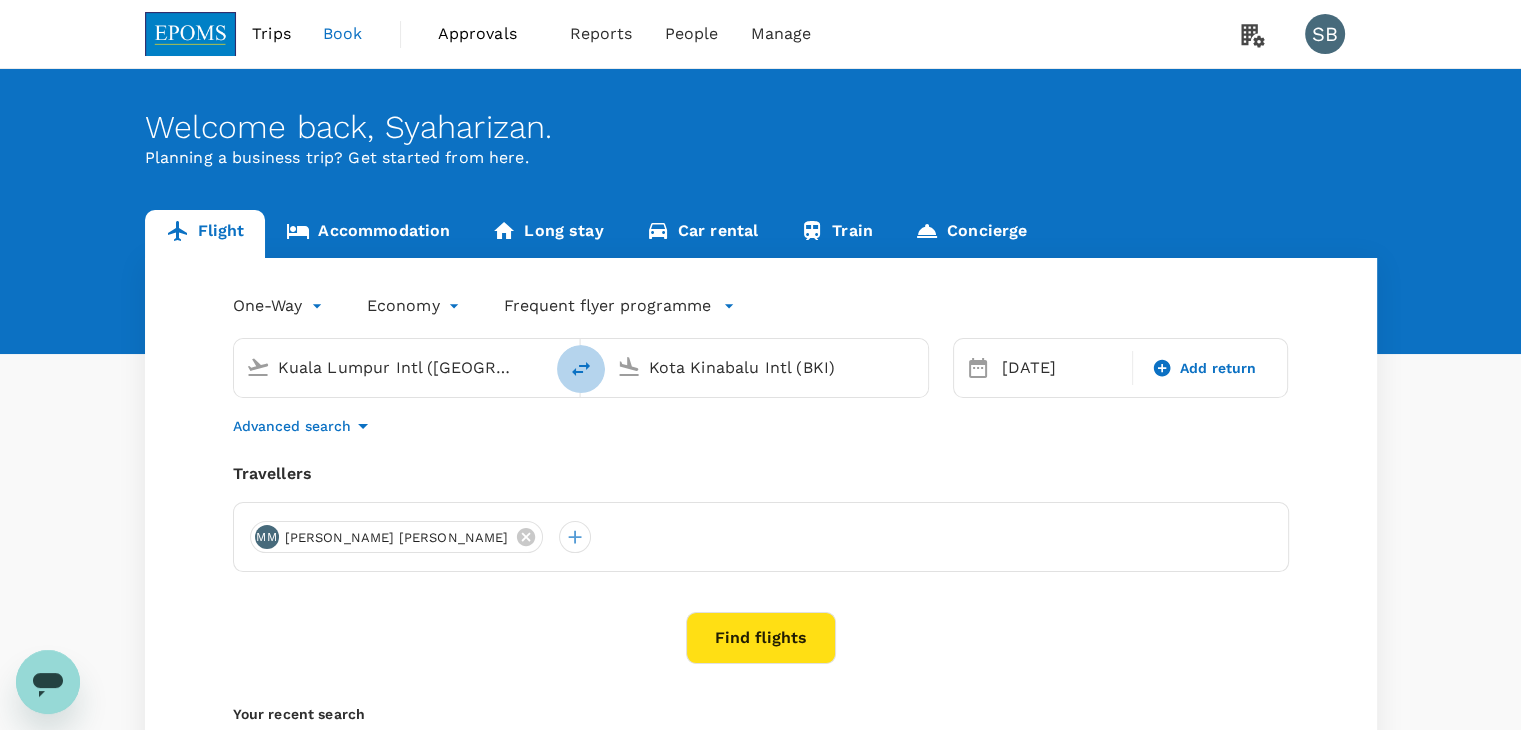 click 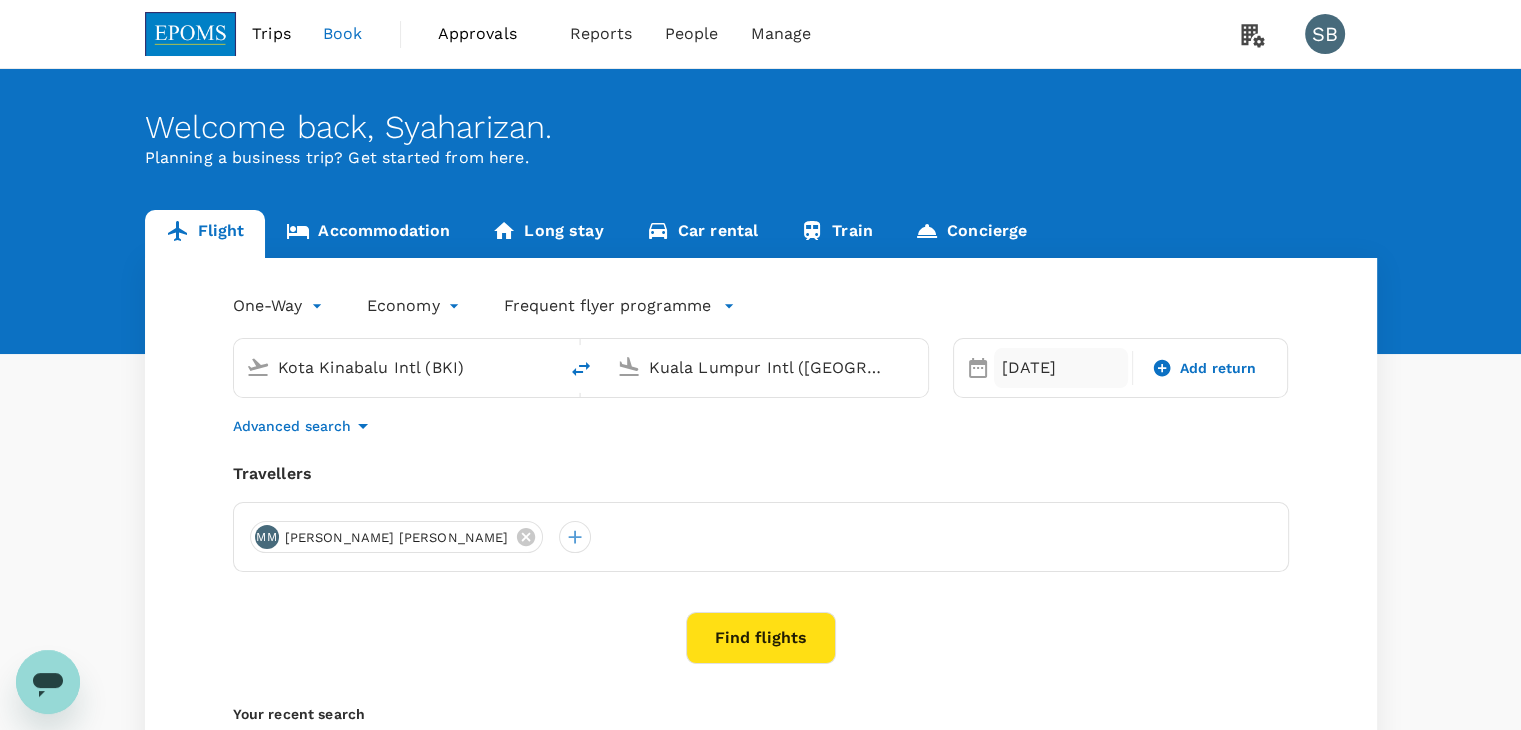 click on "[DATE]" at bounding box center [1061, 368] 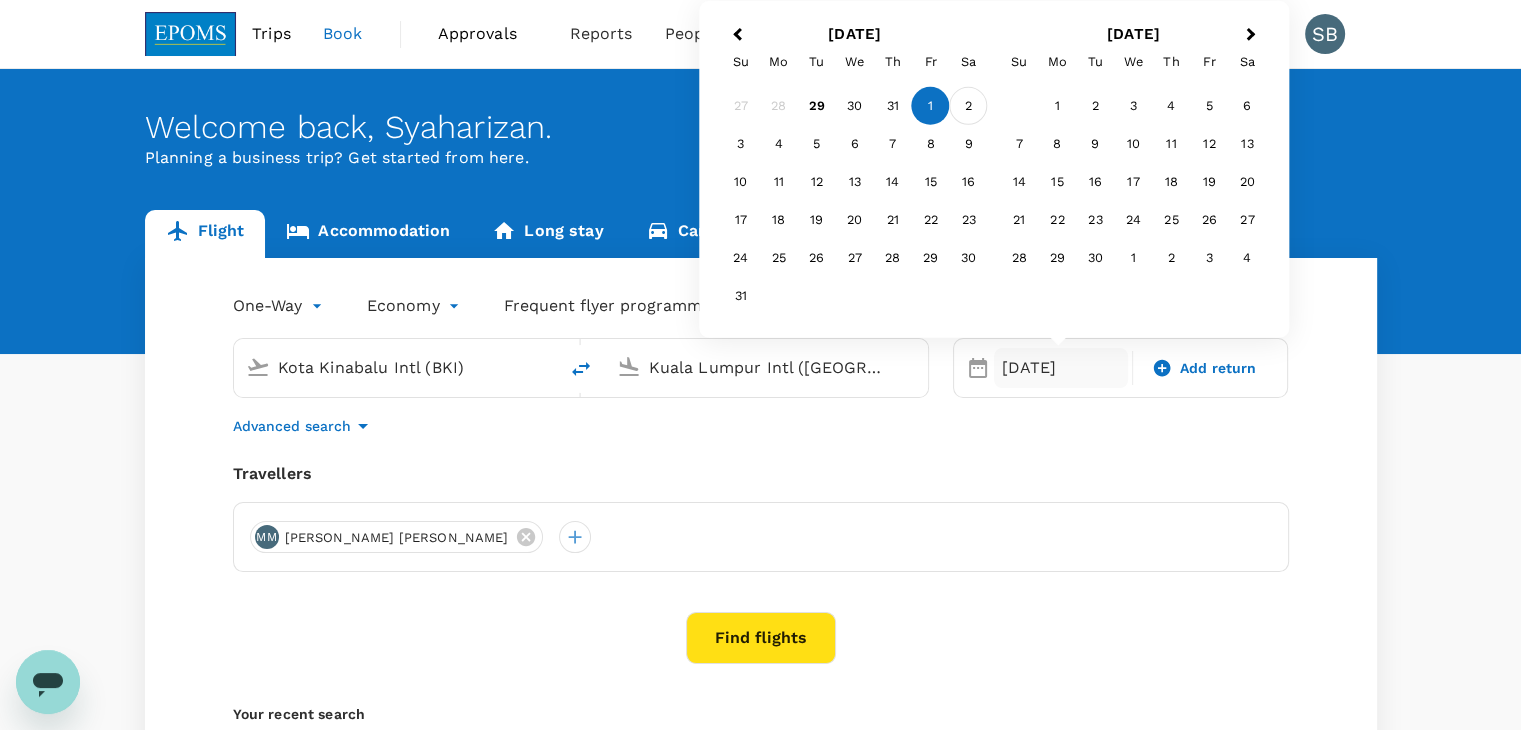 click on "2" at bounding box center (969, 106) 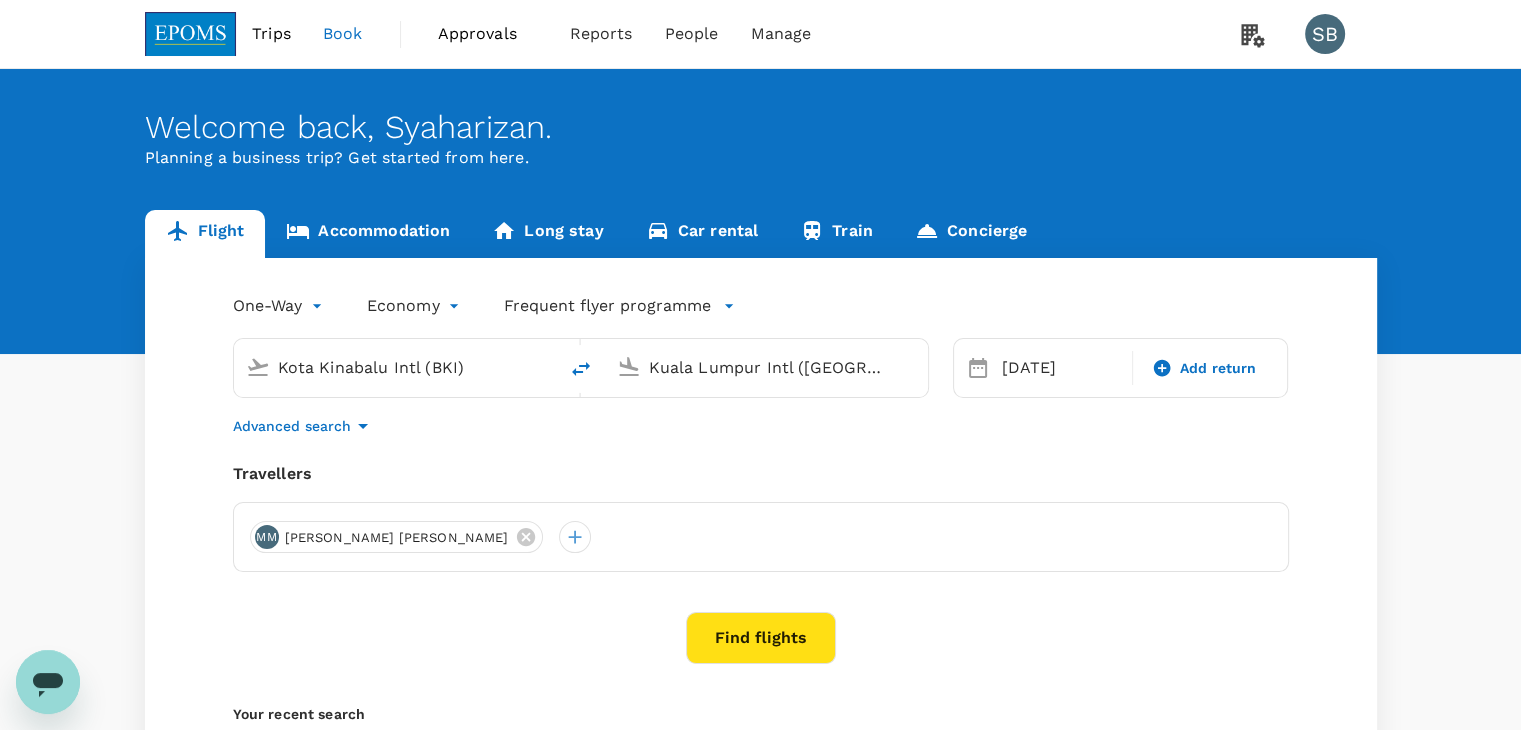 click on "Find flights" at bounding box center [761, 638] 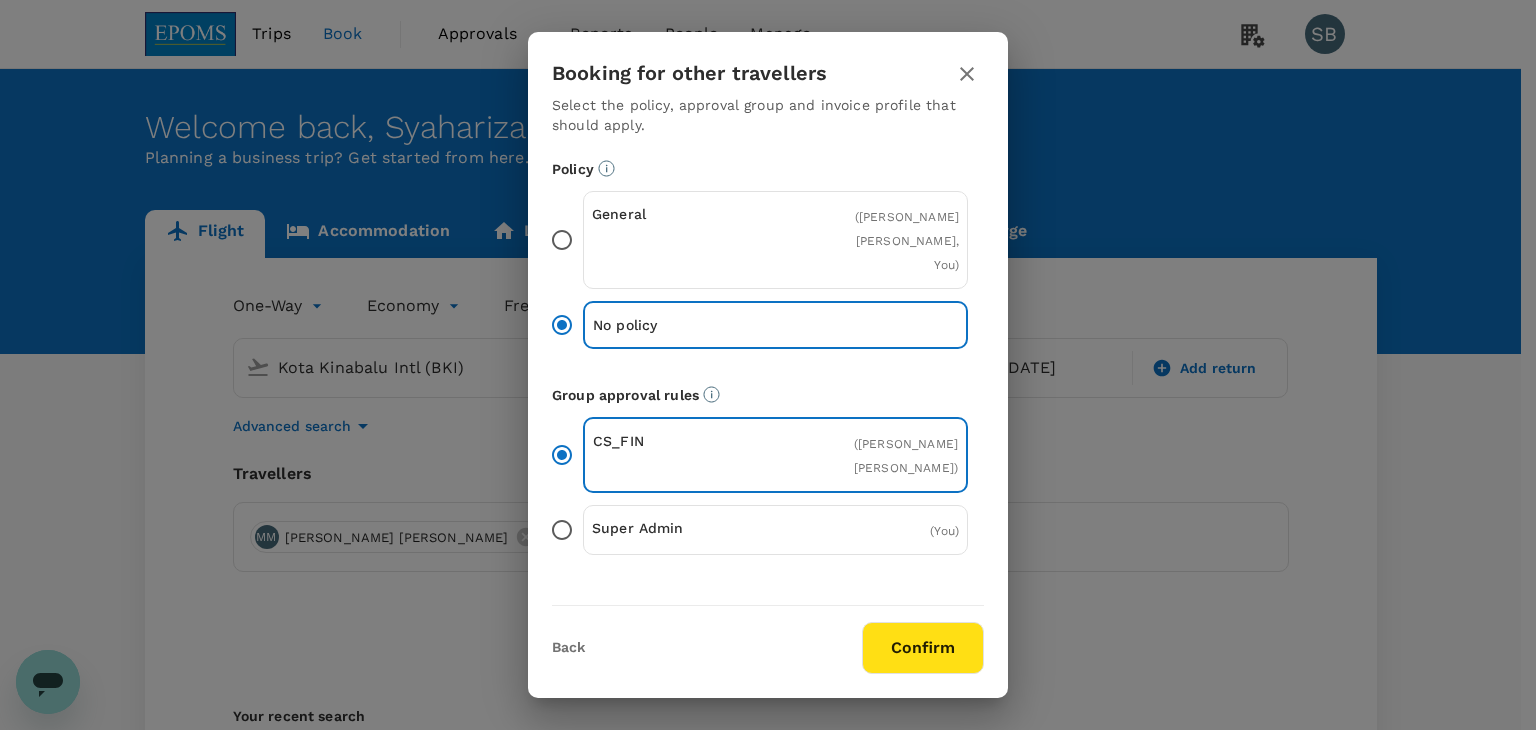 click on "Confirm" at bounding box center (923, 648) 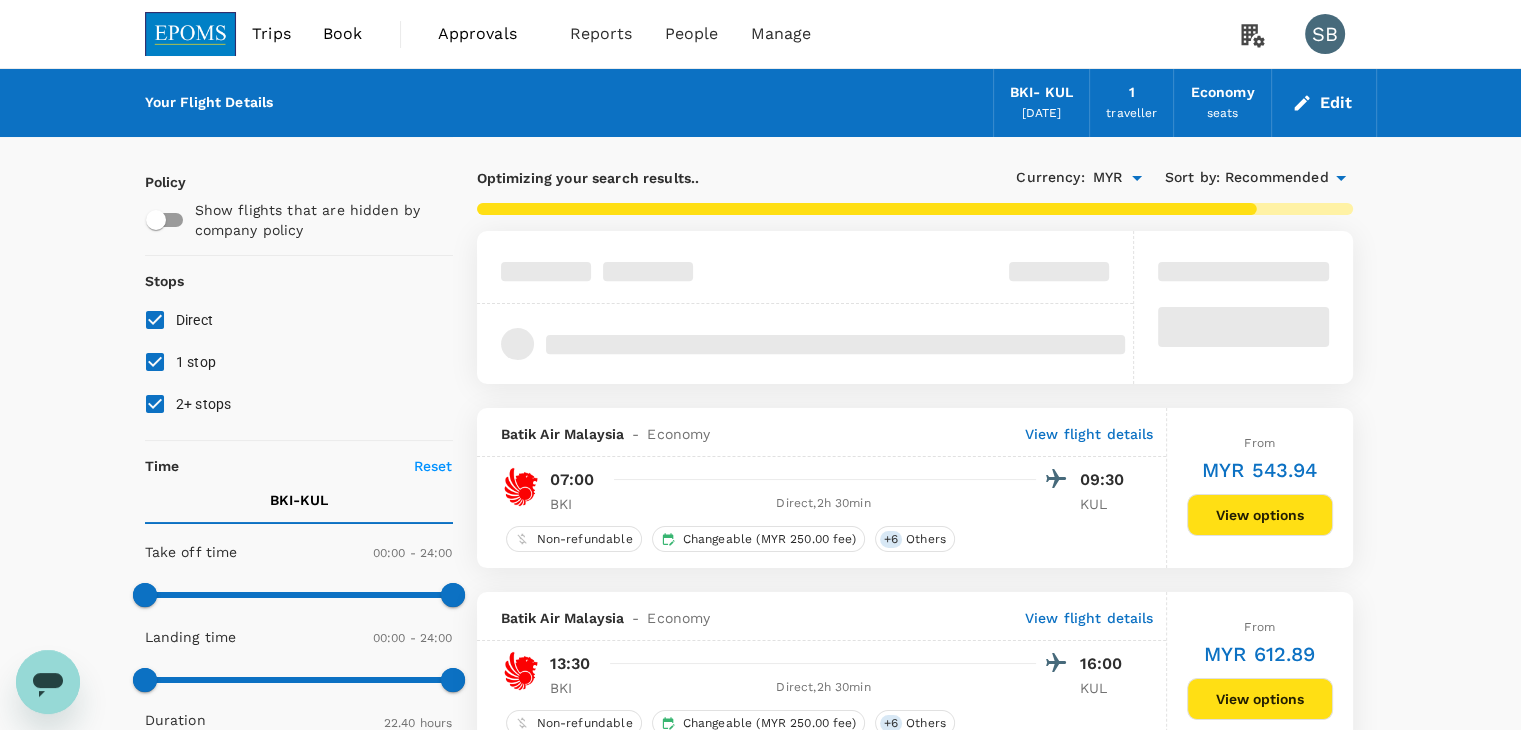 click on "Recommended" at bounding box center (1277, 178) 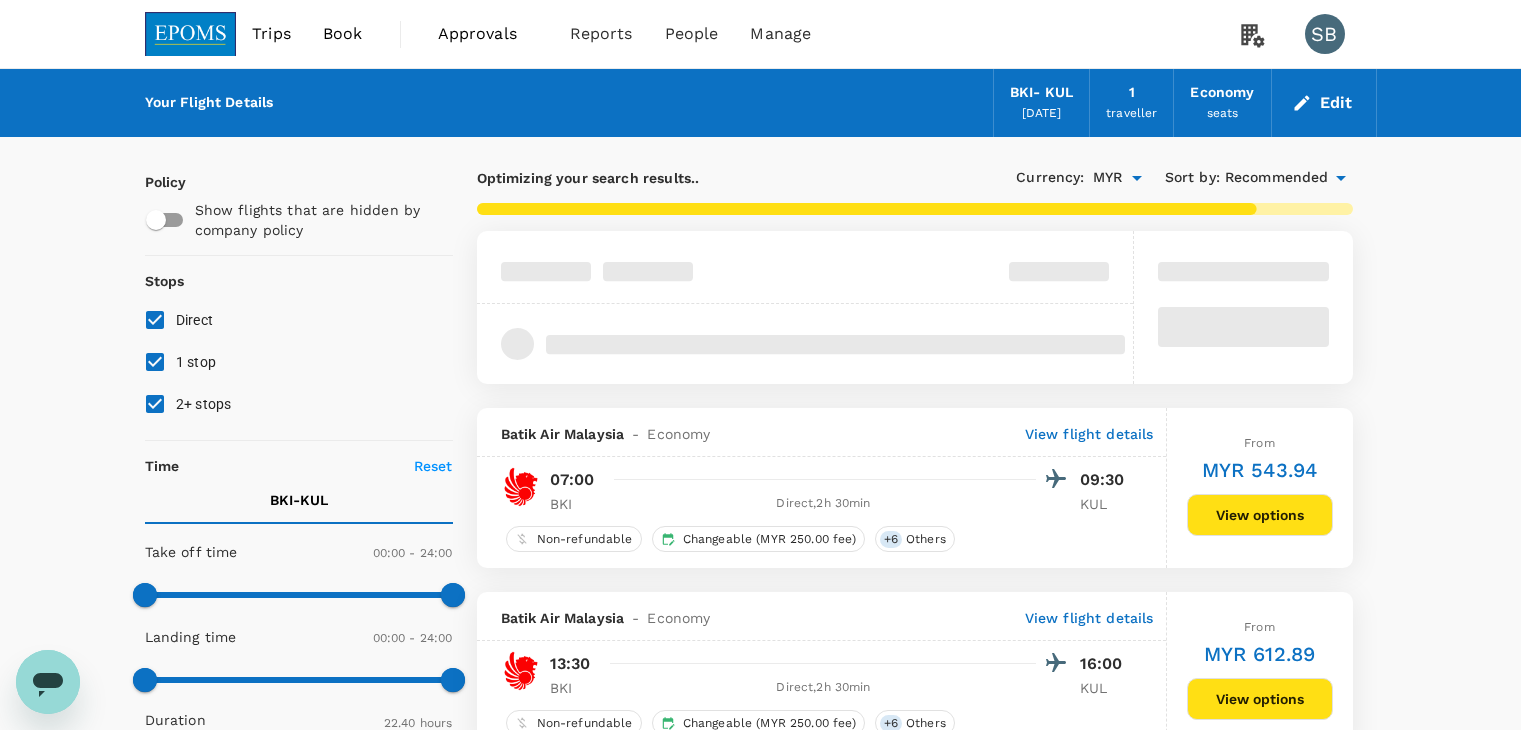 click on "Departure Time" at bounding box center [760, 4622] 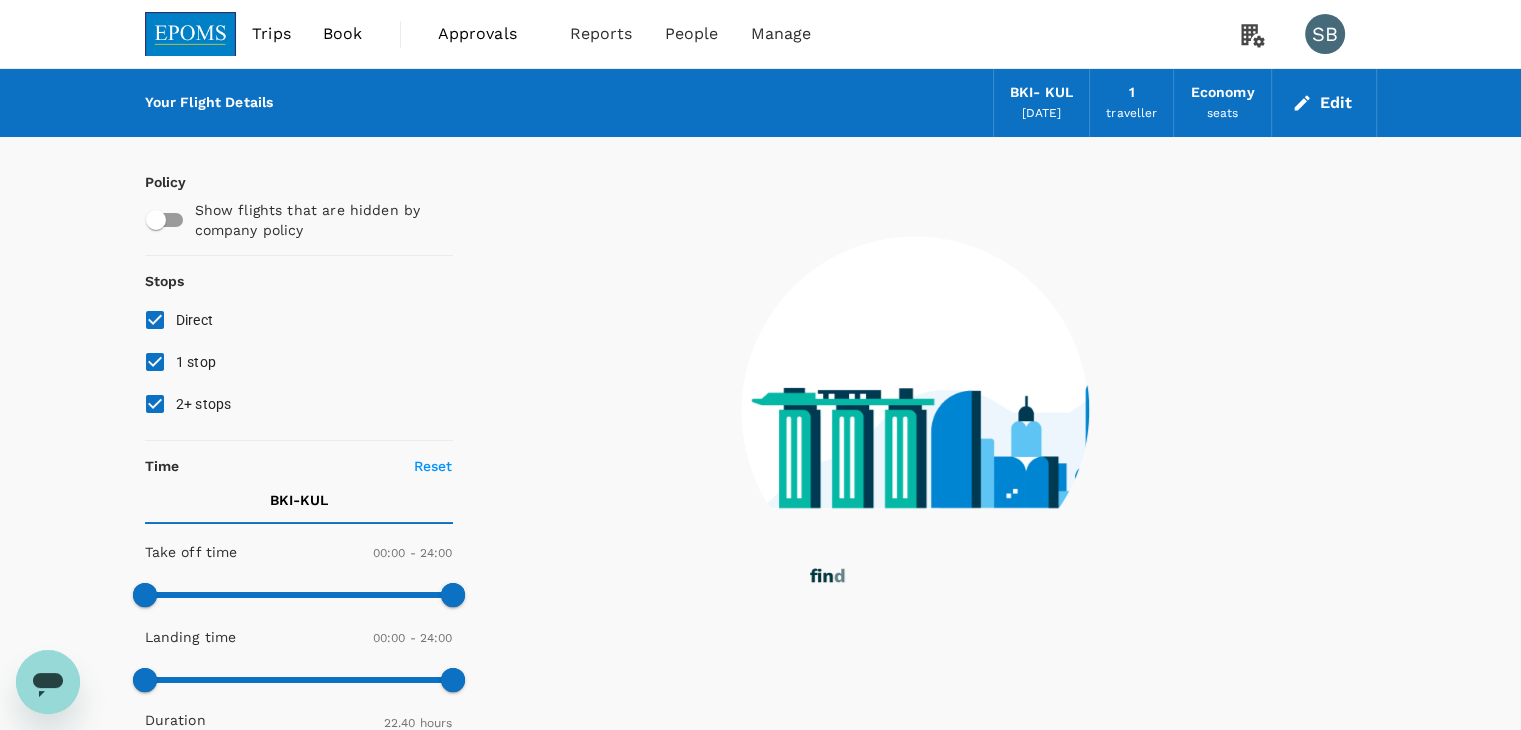 drag, startPoint x: 153, startPoint y: 403, endPoint x: 154, endPoint y: 382, distance: 21.023796 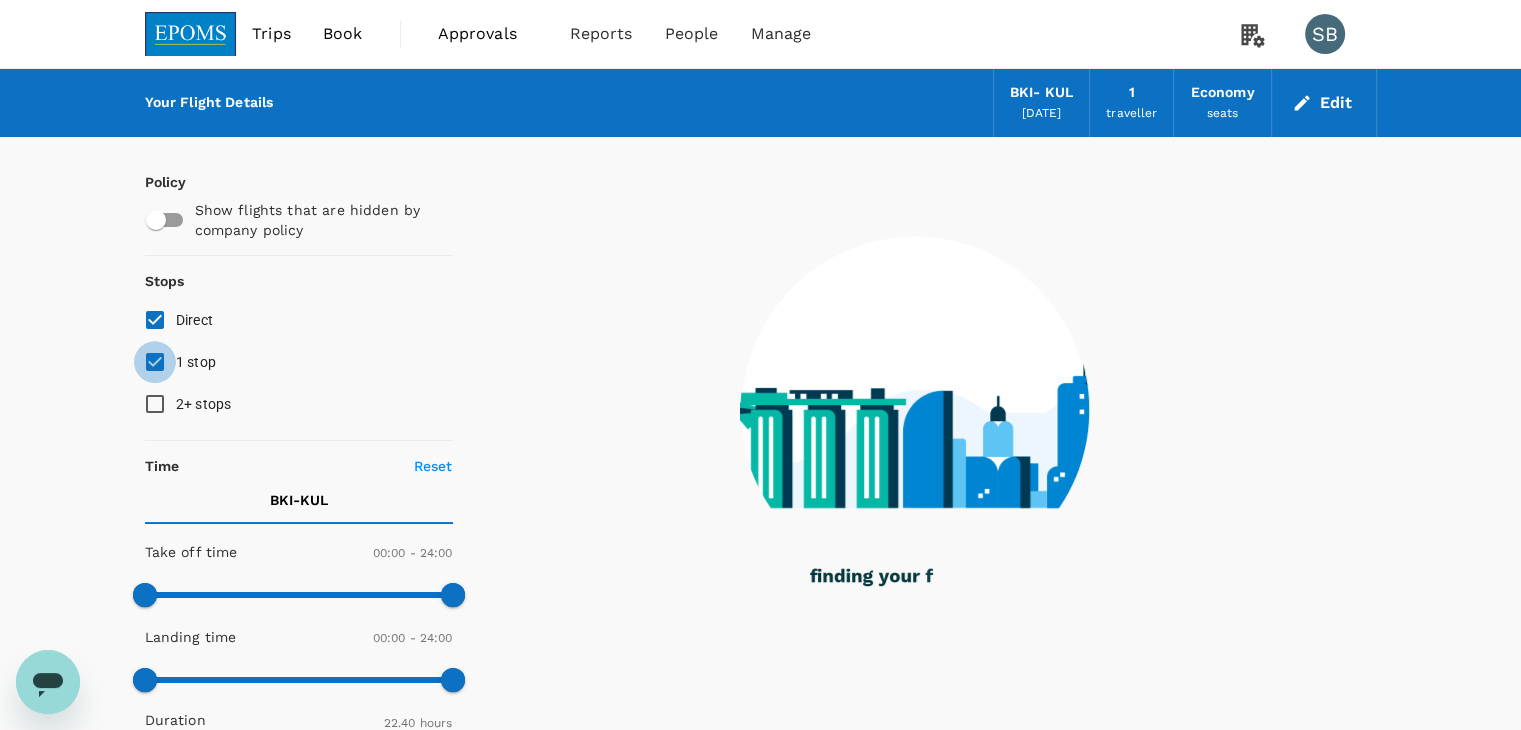click on "1 stop" at bounding box center (155, 362) 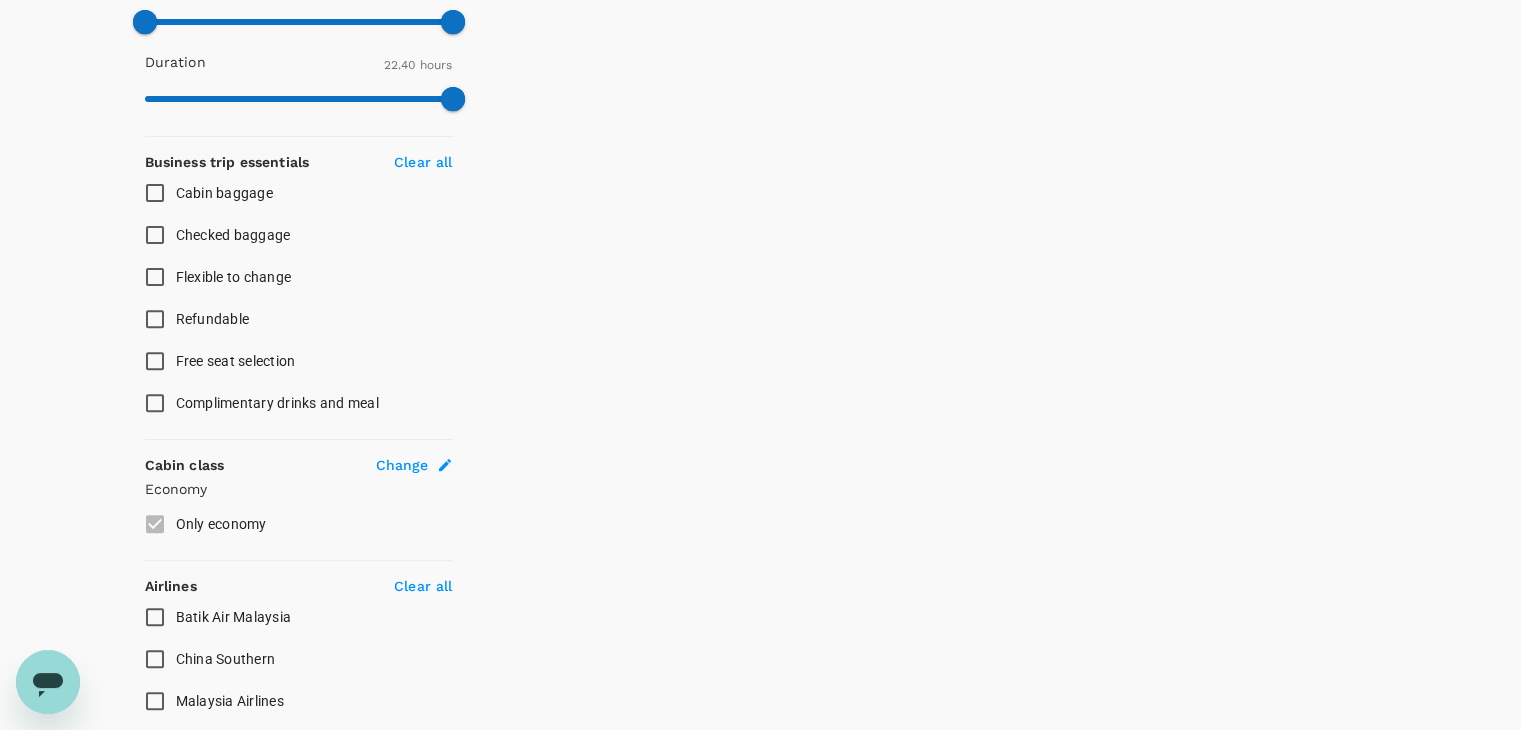 scroll, scrollTop: 800, scrollLeft: 0, axis: vertical 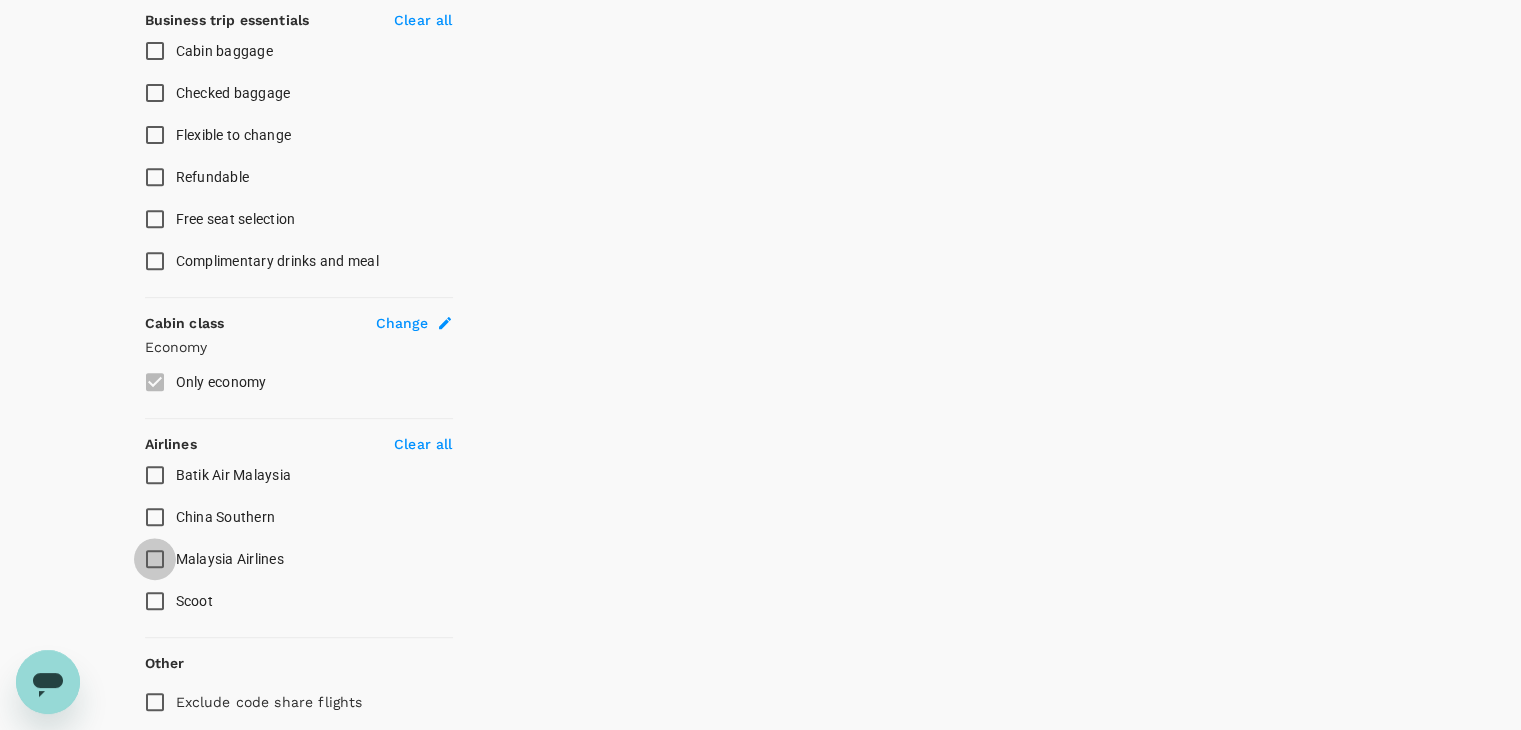 click on "Malaysia Airlines" at bounding box center (155, 559) 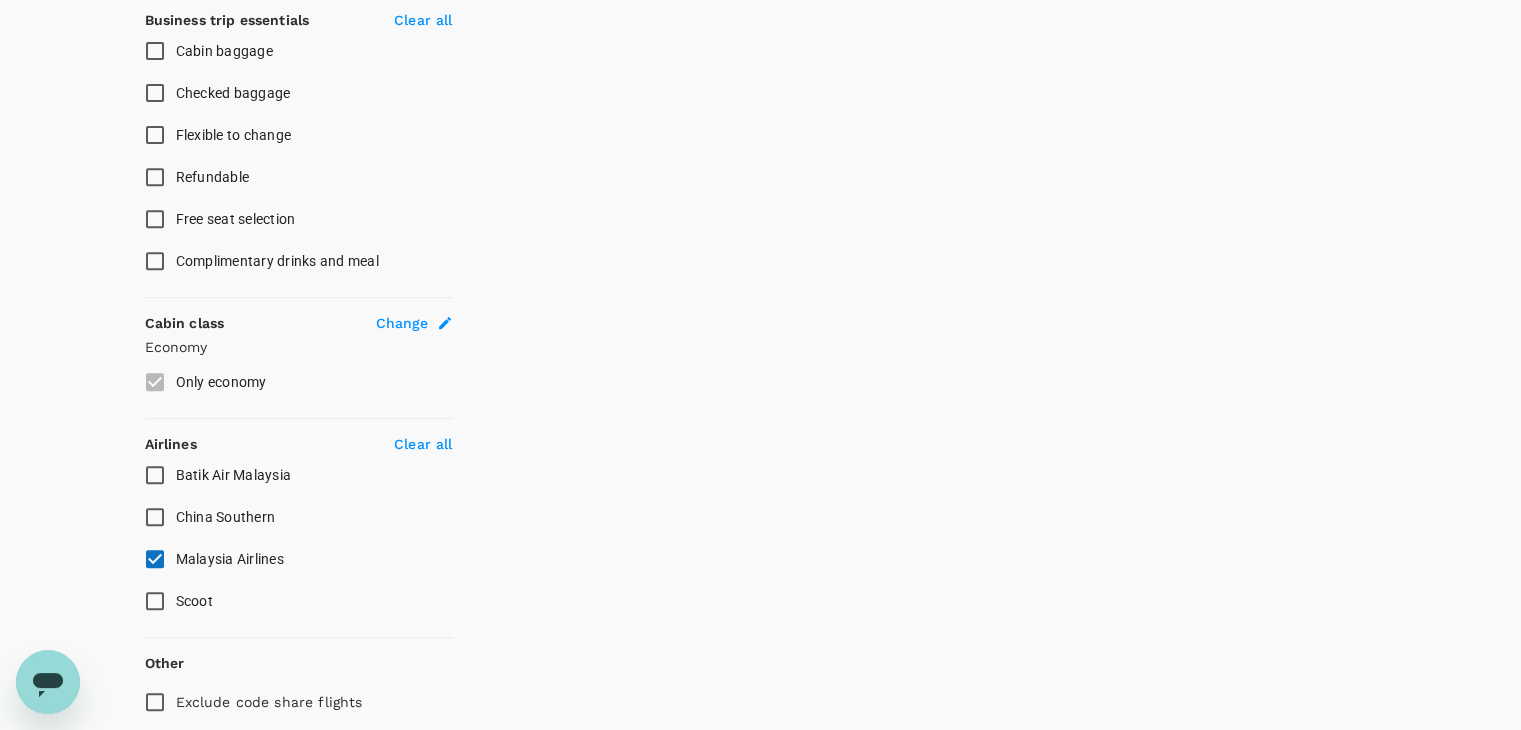 checkbox on "false" 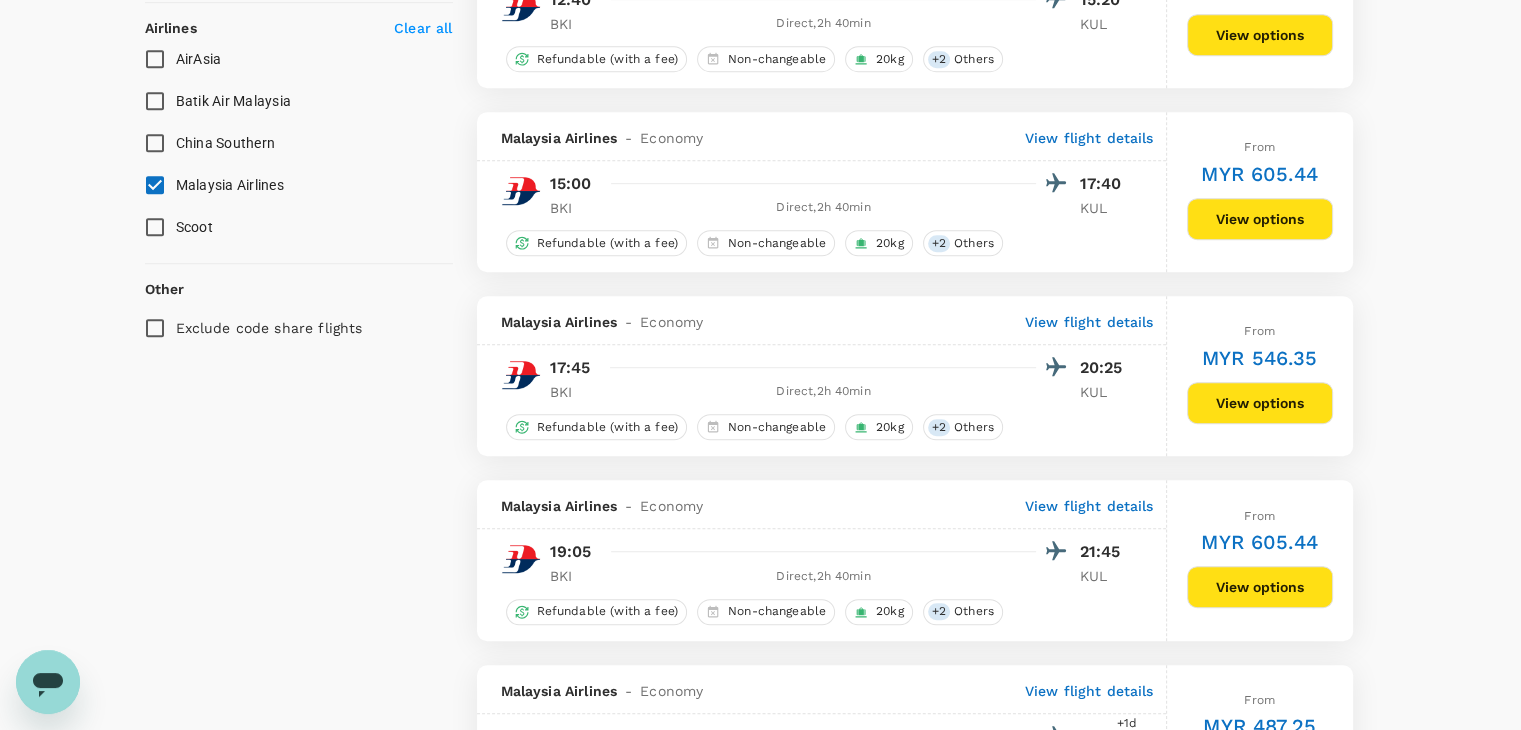 scroll, scrollTop: 1300, scrollLeft: 0, axis: vertical 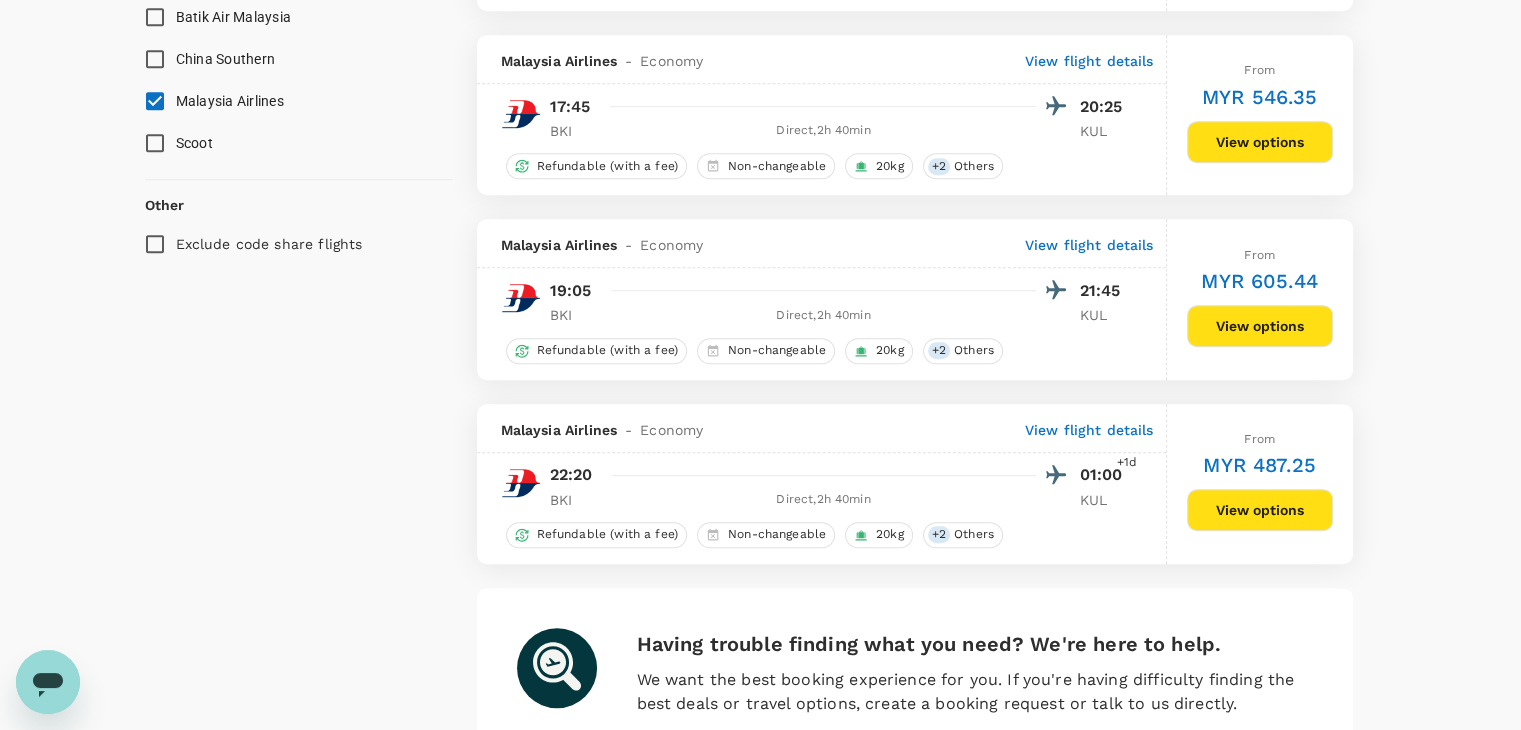 click on "View options" at bounding box center (1260, 326) 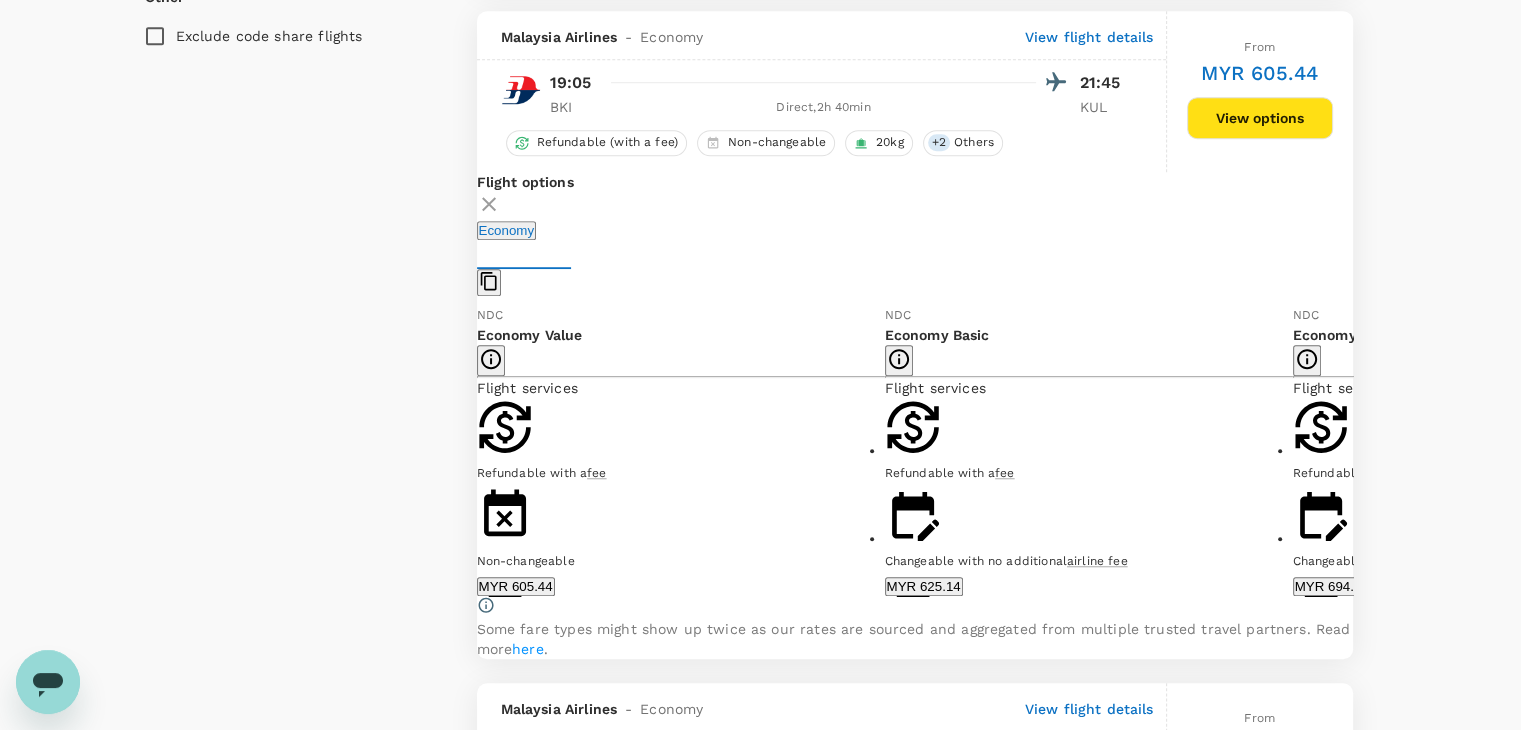 scroll, scrollTop: 1519, scrollLeft: 0, axis: vertical 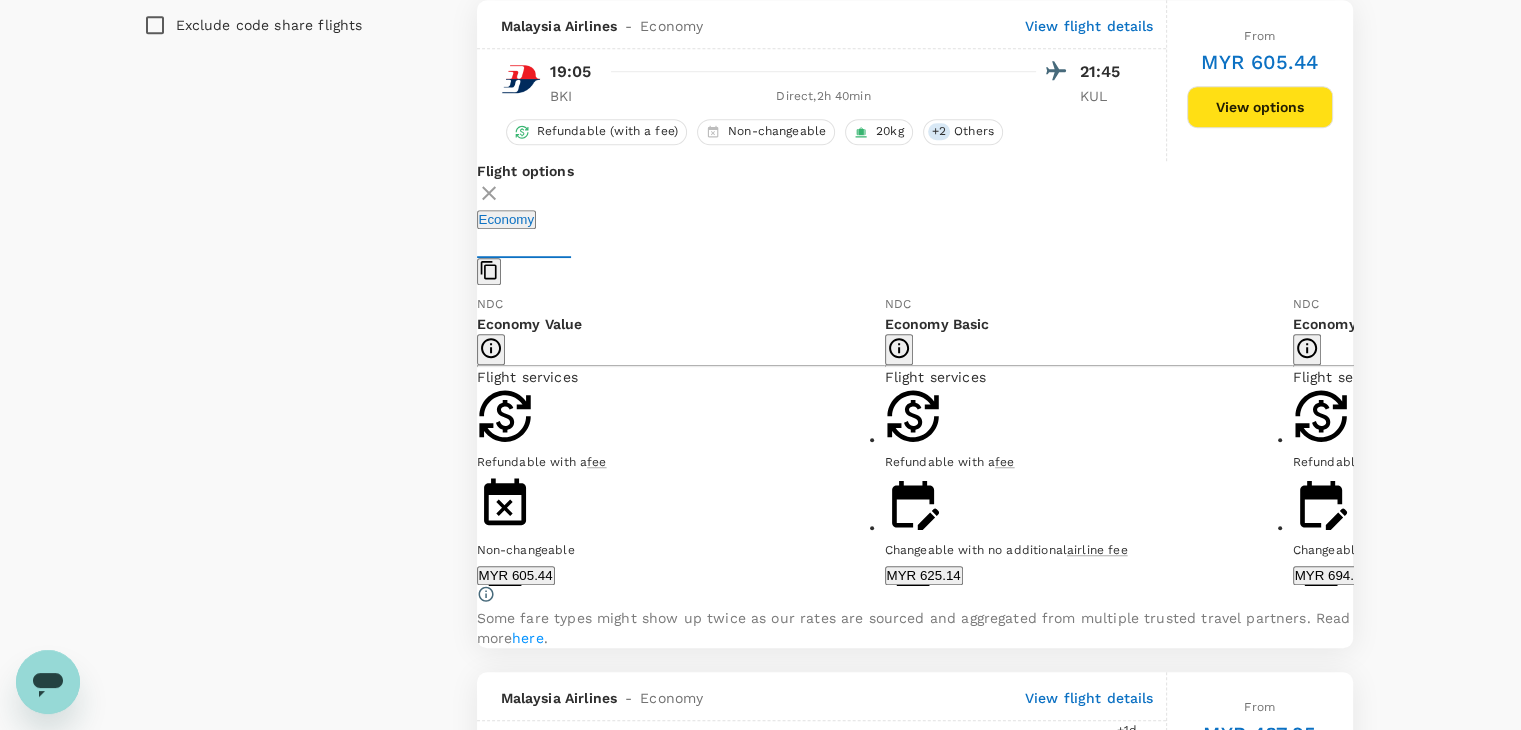 checkbox on "false" 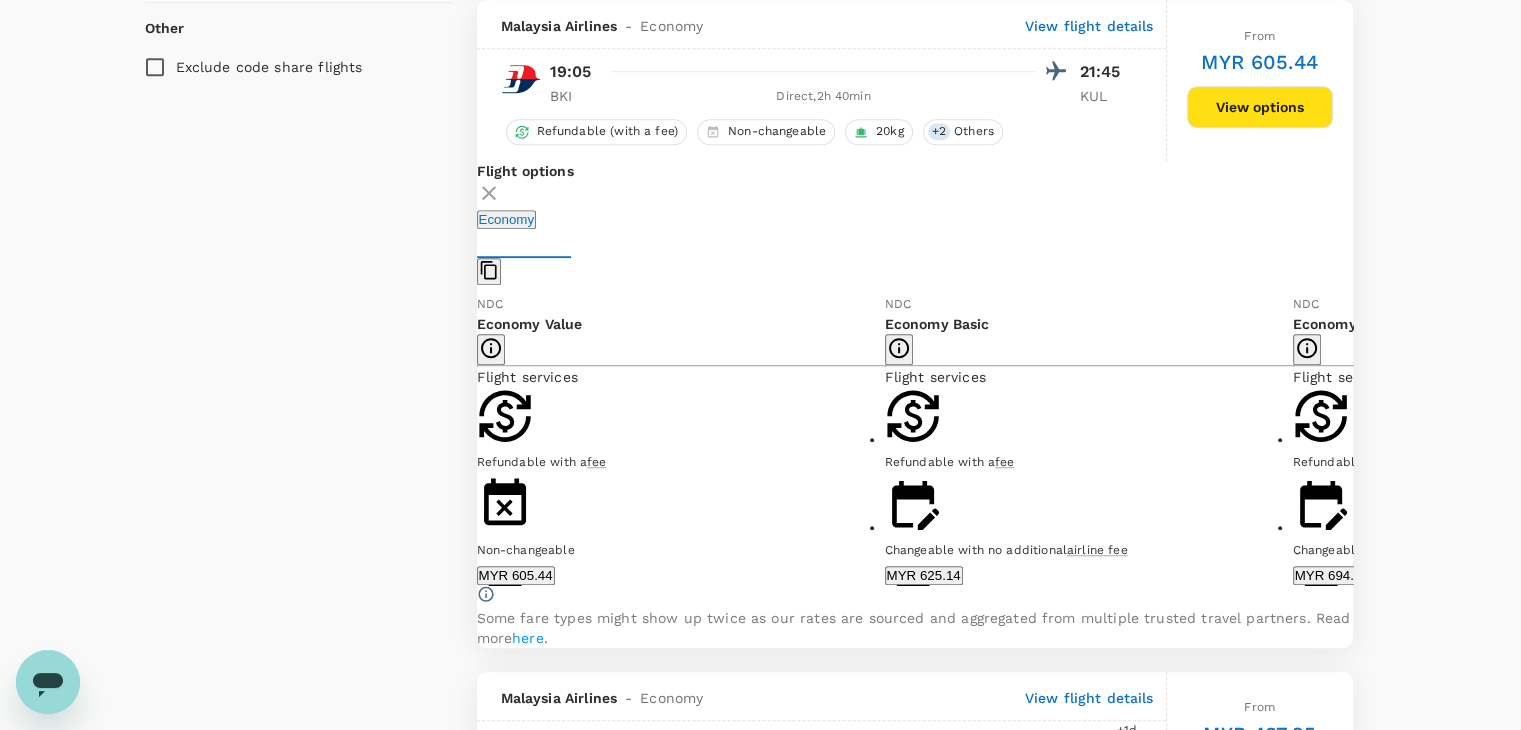 scroll, scrollTop: 1560, scrollLeft: 0, axis: vertical 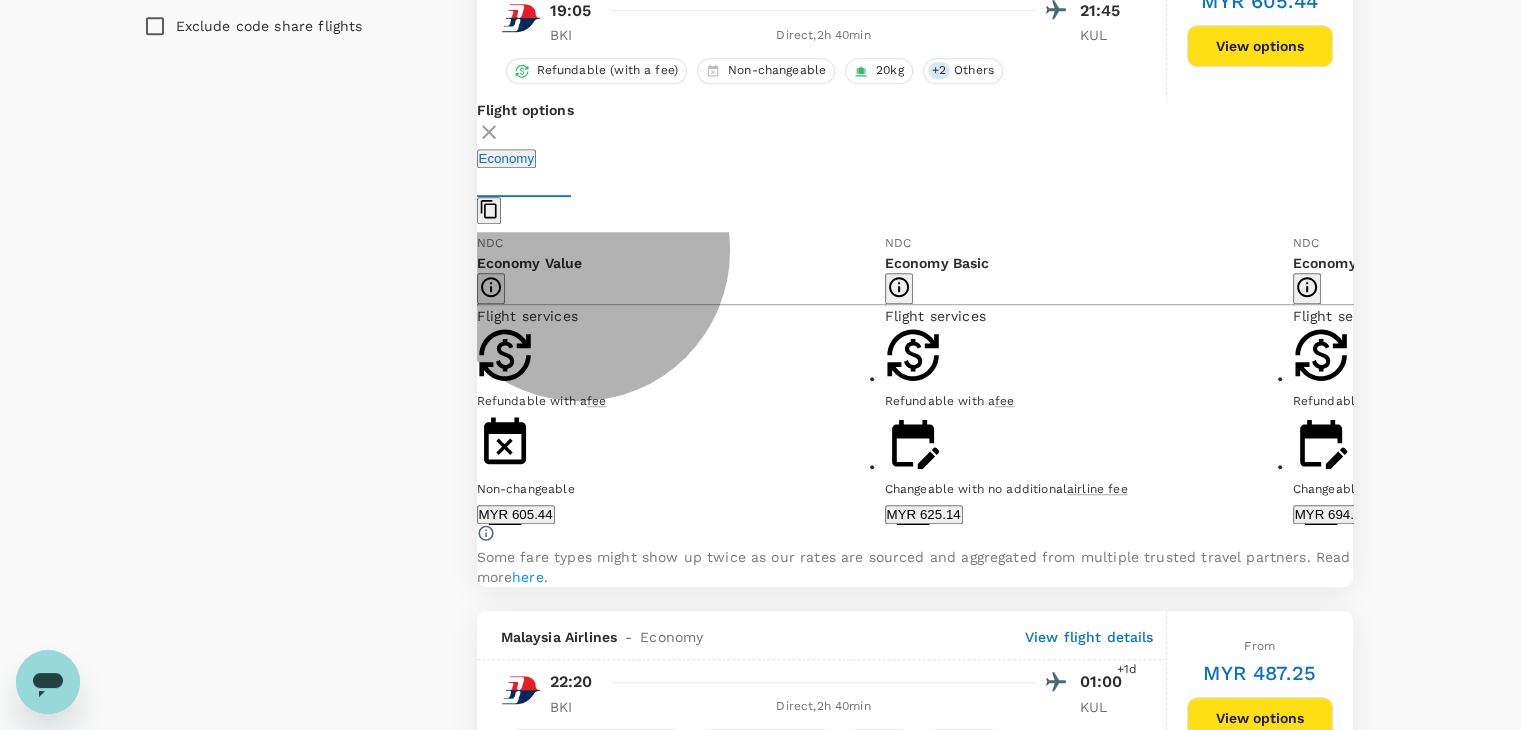 click on "MYR 625.14" at bounding box center (924, 514) 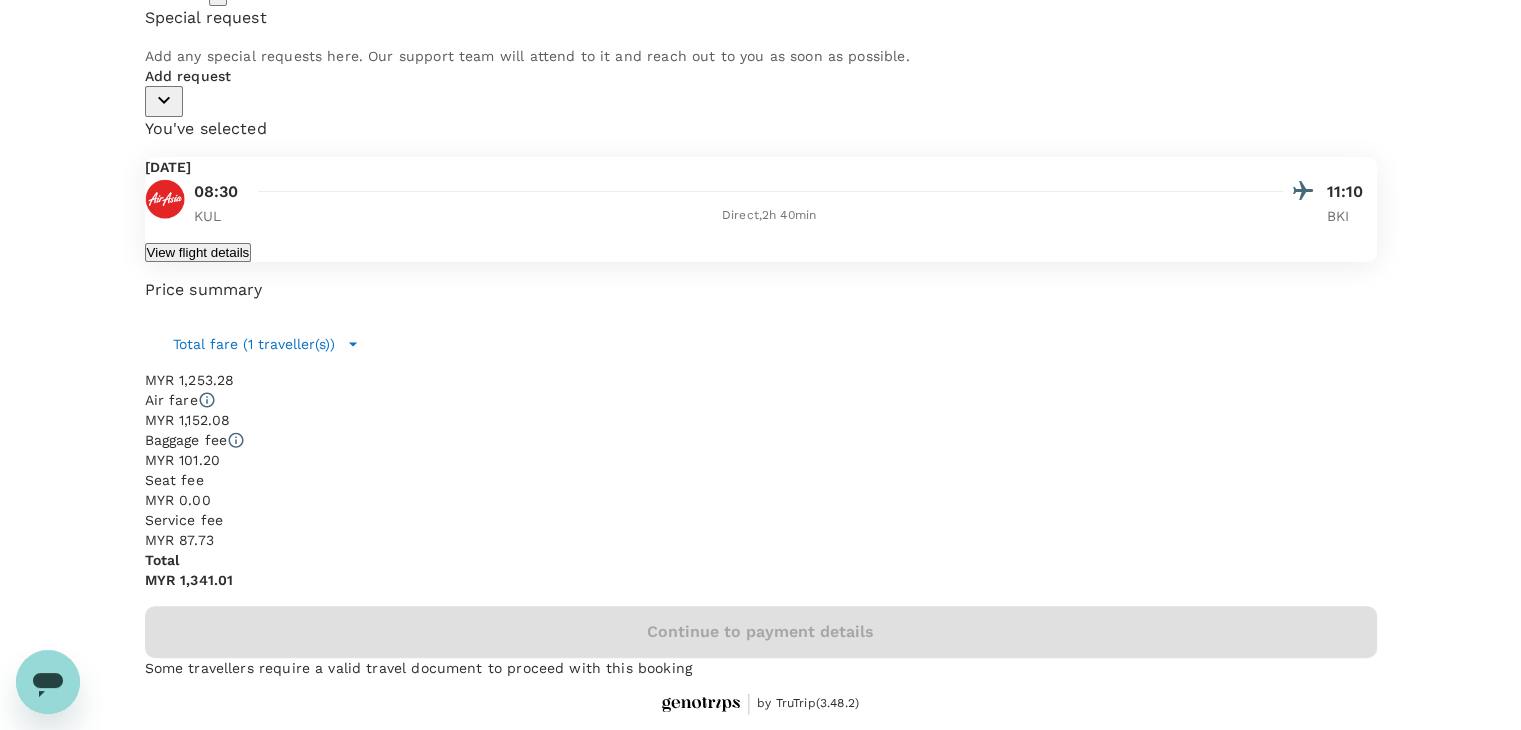 scroll, scrollTop: 0, scrollLeft: 0, axis: both 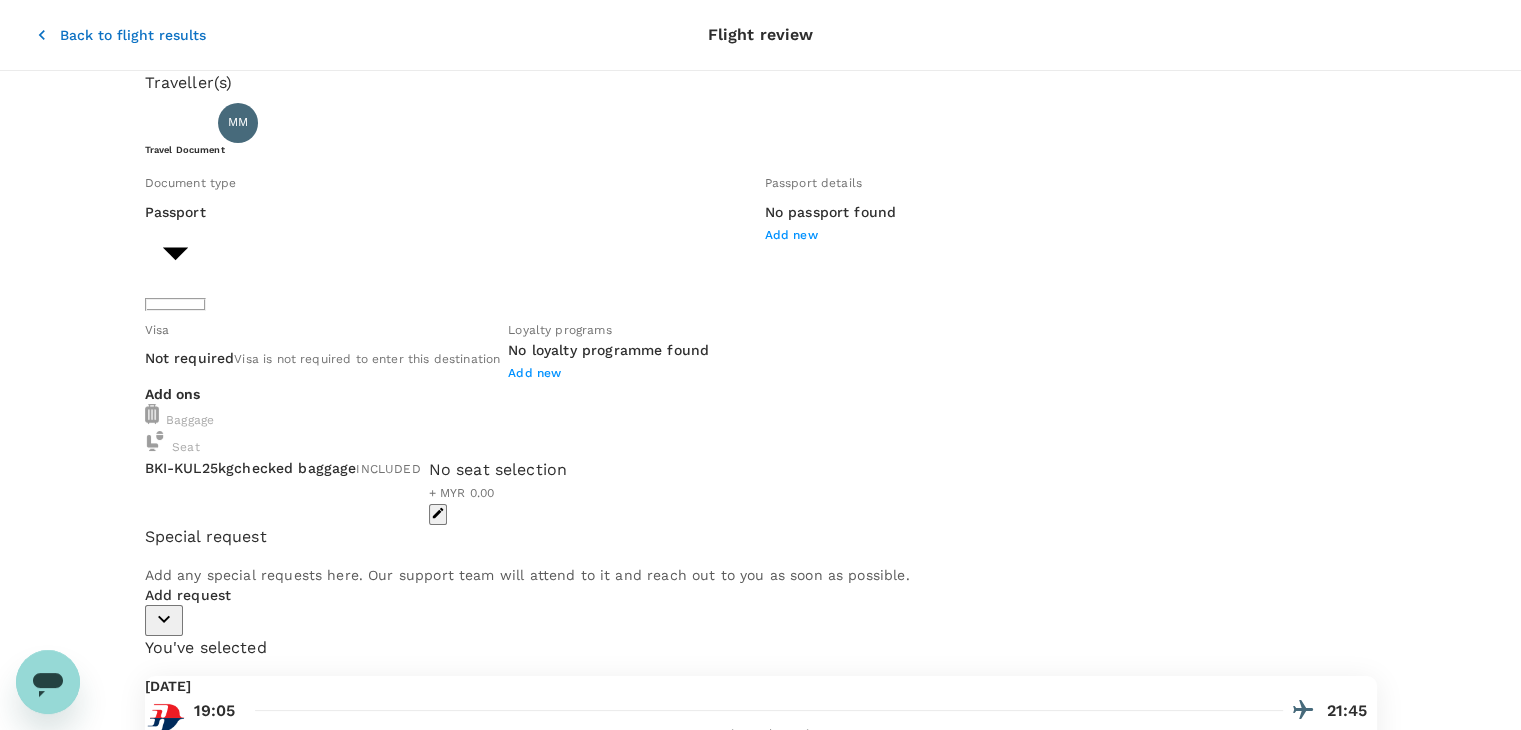 click 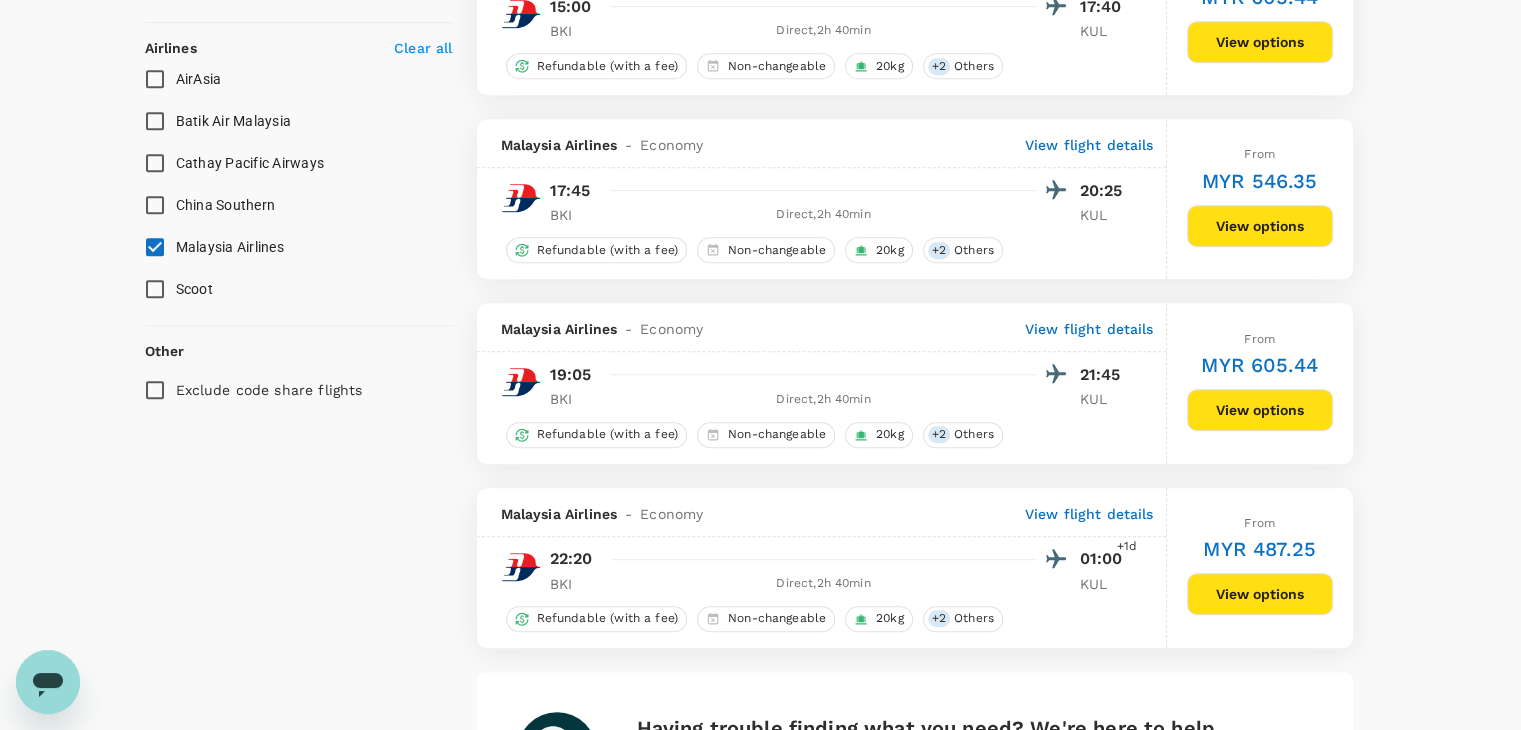 scroll, scrollTop: 1213, scrollLeft: 0, axis: vertical 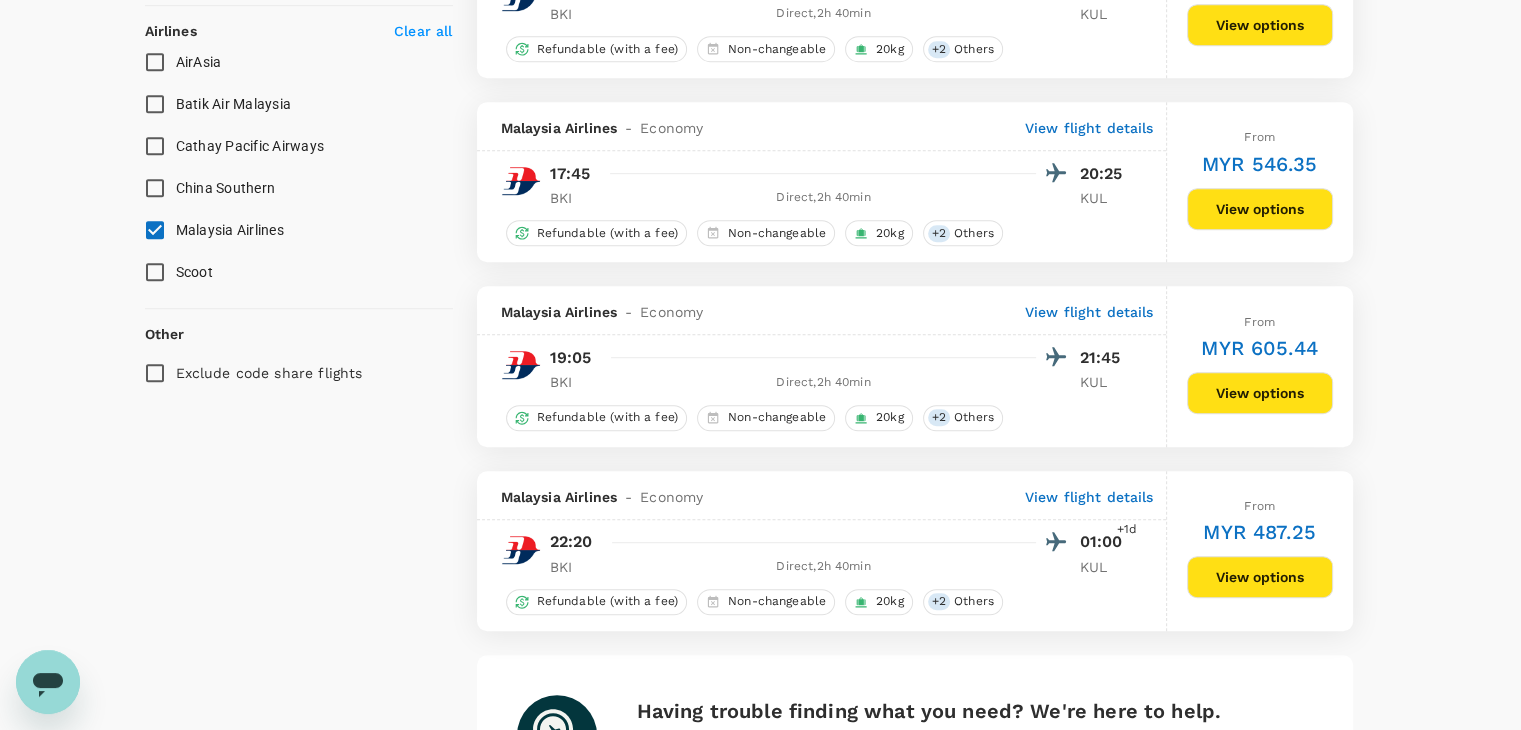 click on "View options" at bounding box center (1260, 393) 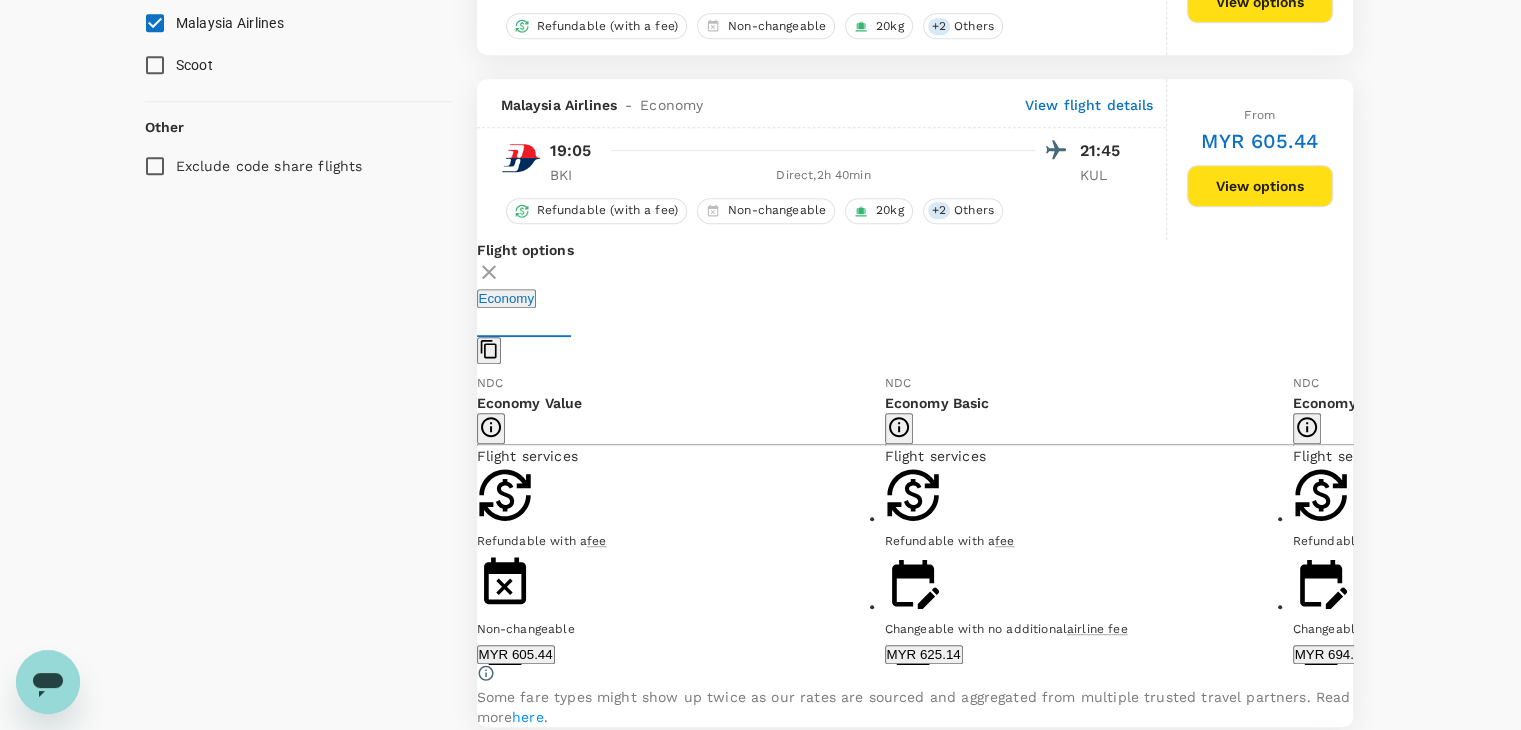 scroll, scrollTop: 1499, scrollLeft: 0, axis: vertical 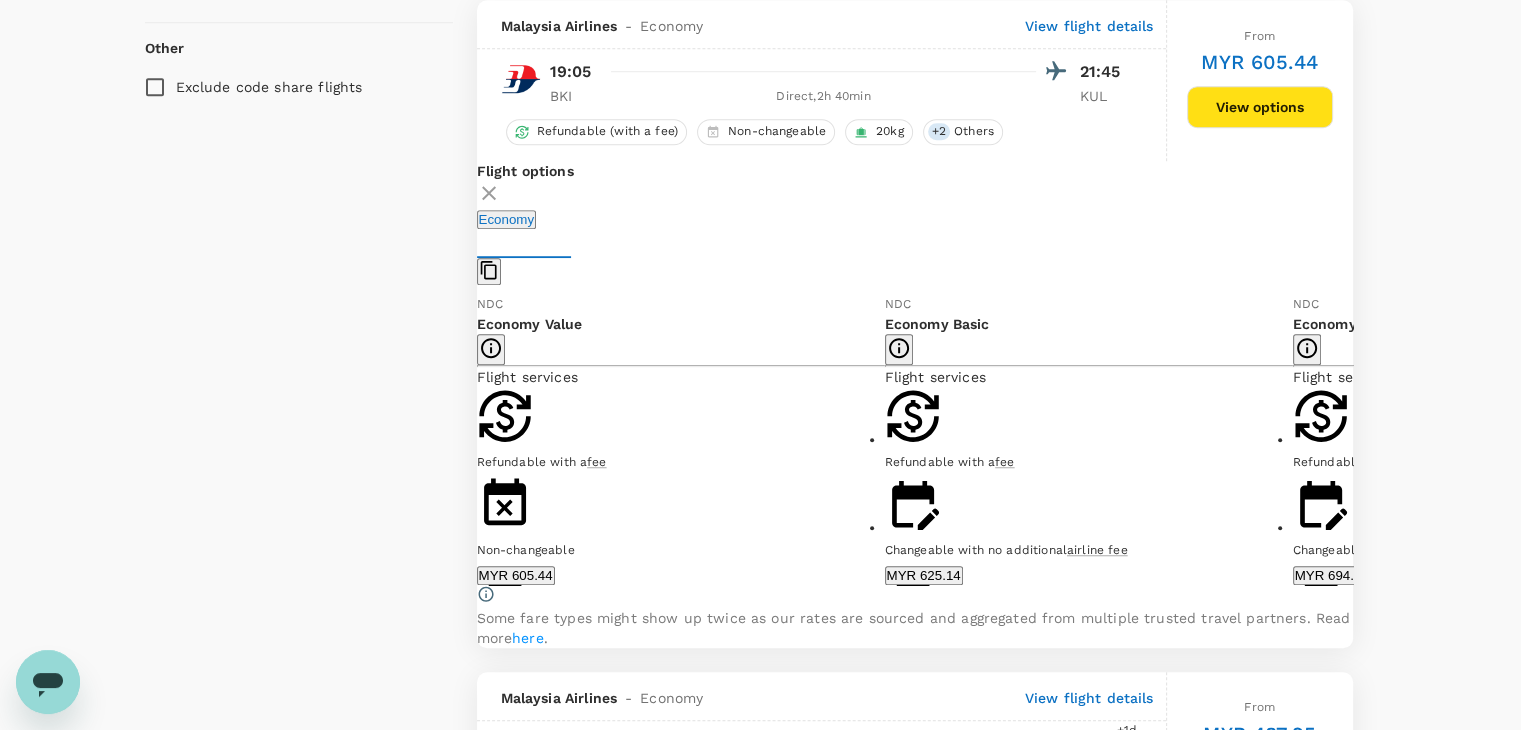 click on "Show more" at bounding box center [1328, 717] 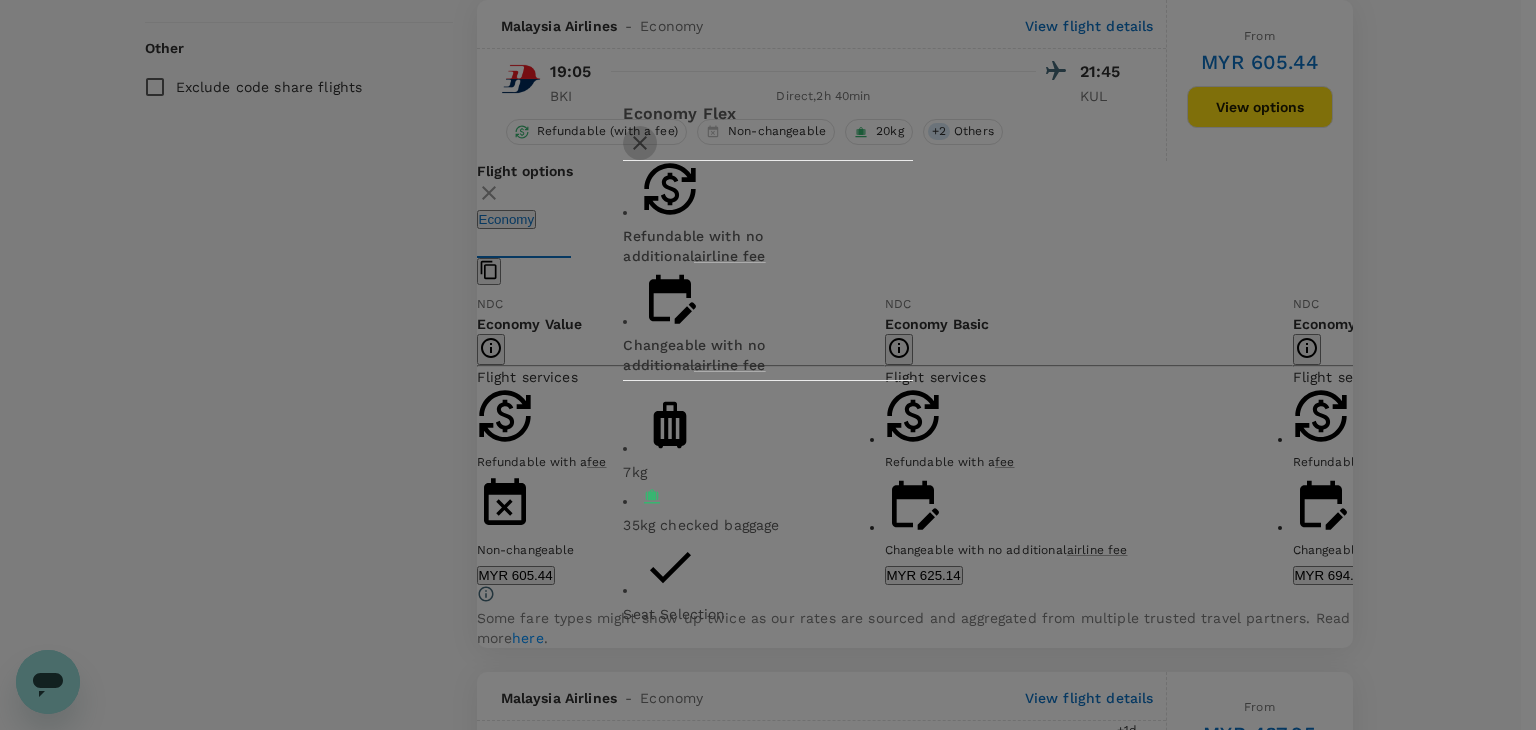 click 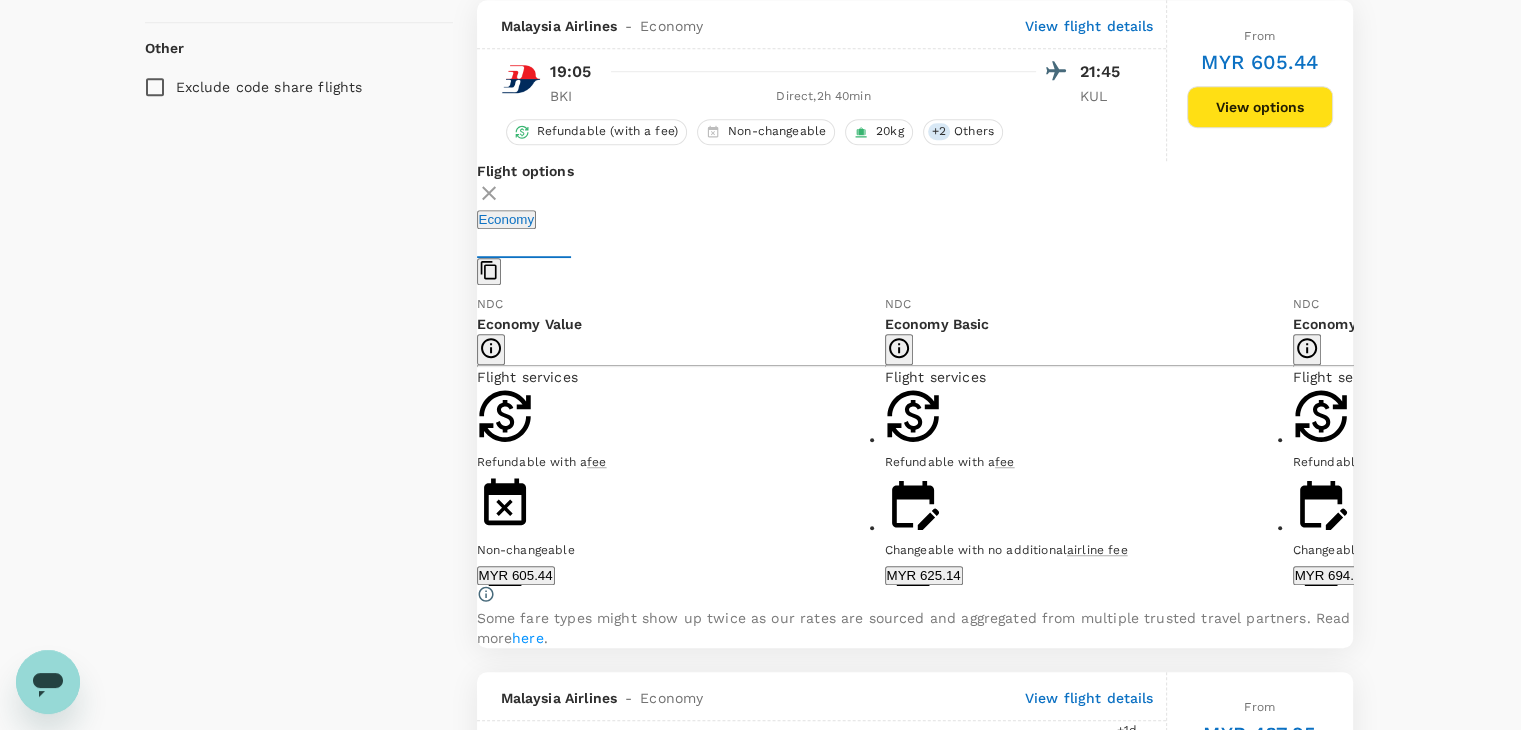 click on "Show more" at bounding box center [920, 717] 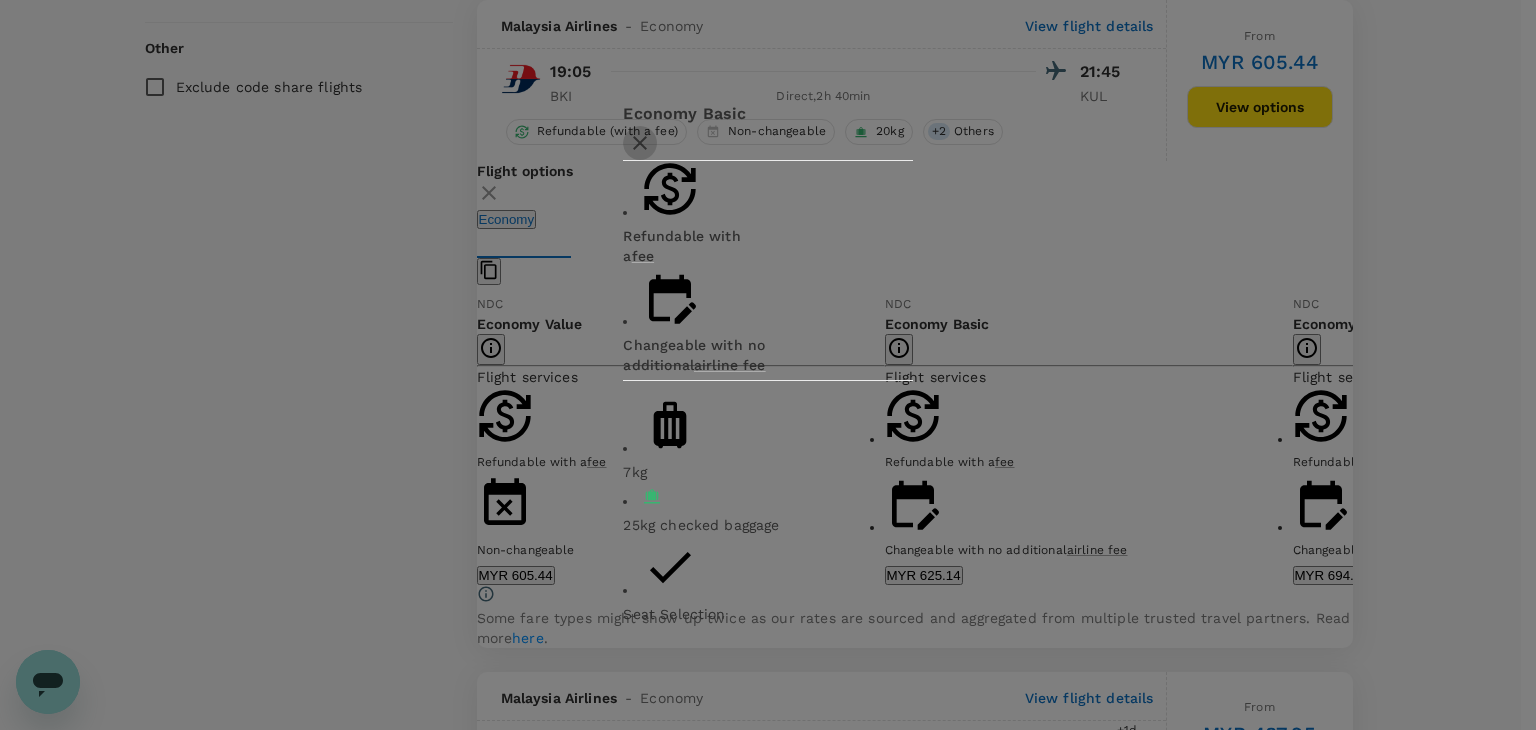 click 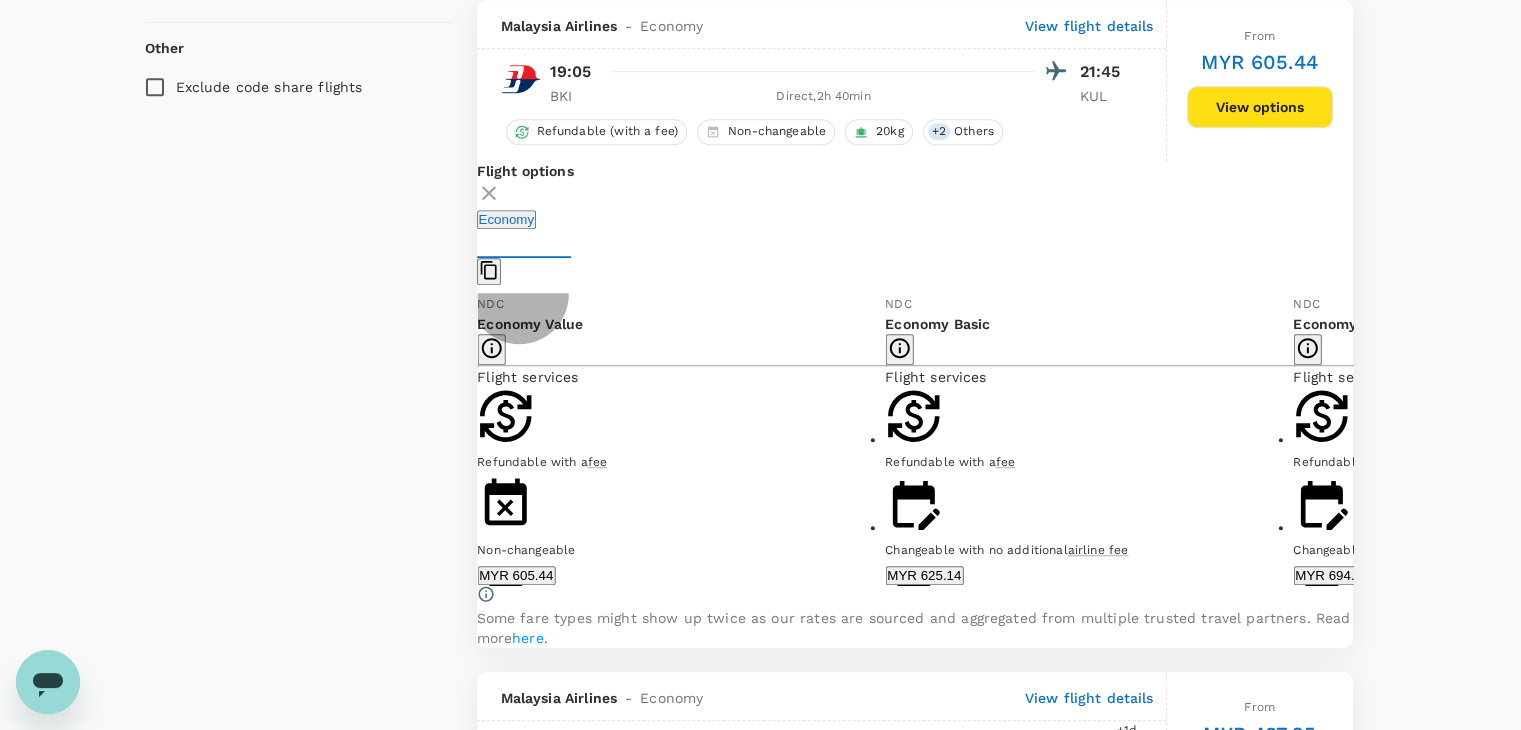 click on "Show more" at bounding box center [1328, 717] 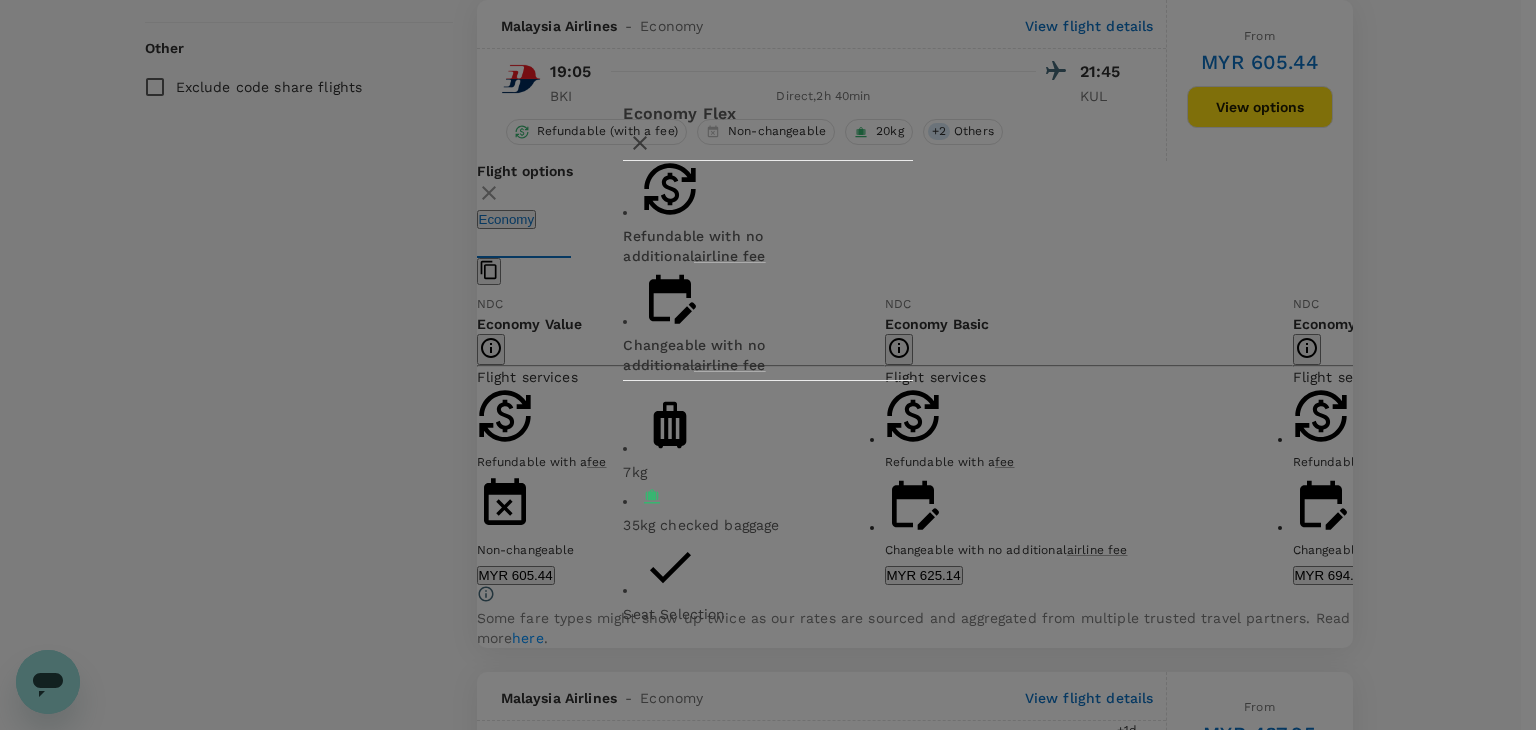 click 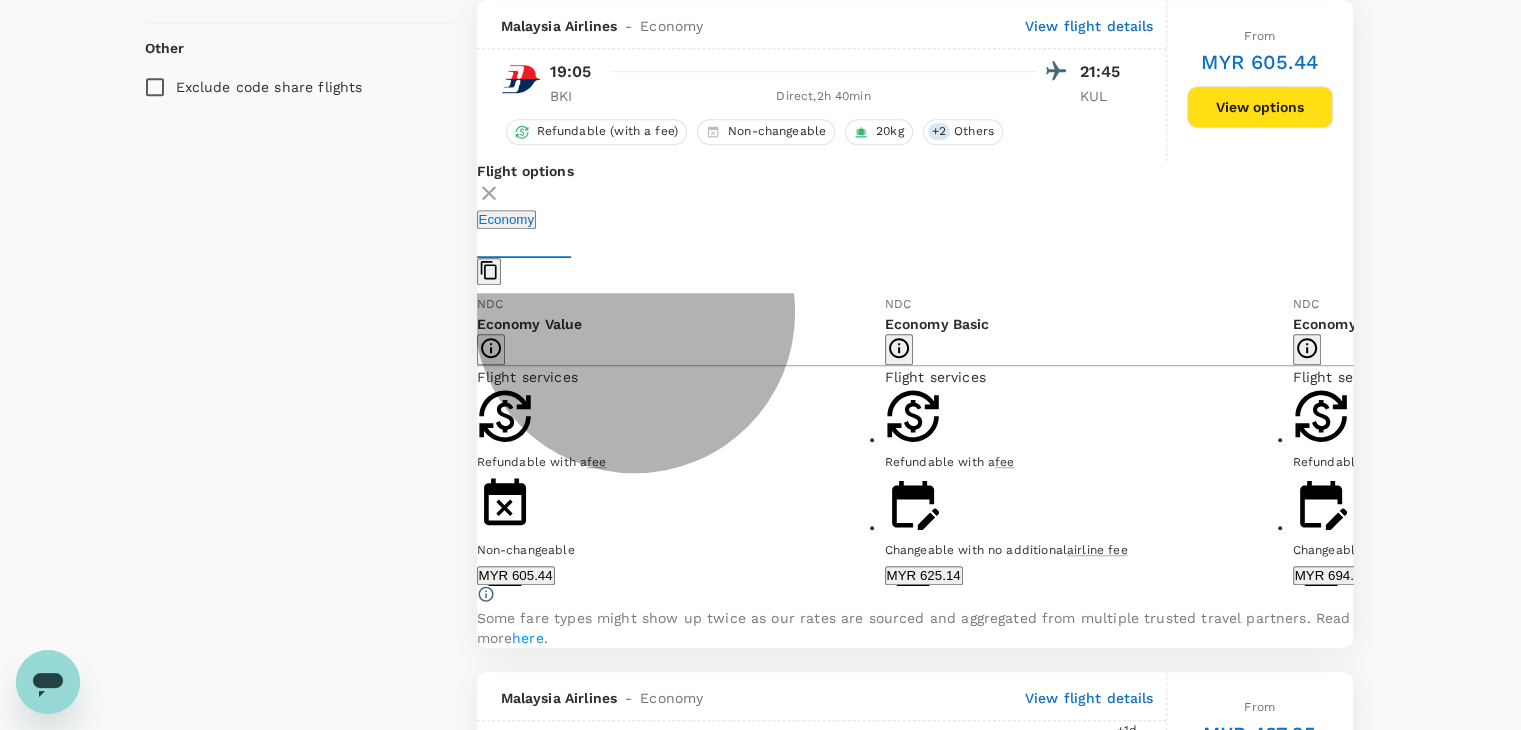 click on "MYR 625.14" at bounding box center (924, 575) 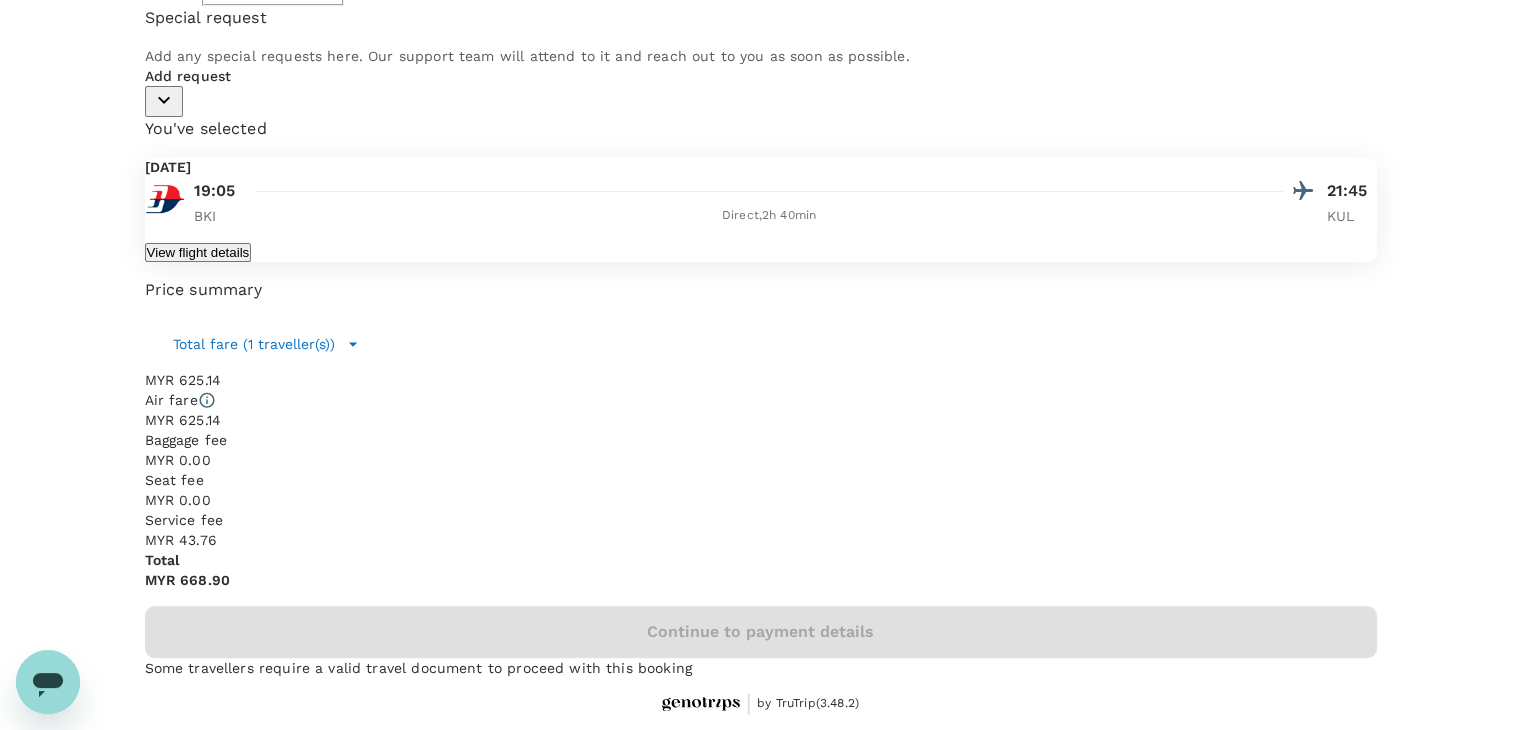 scroll, scrollTop: 0, scrollLeft: 0, axis: both 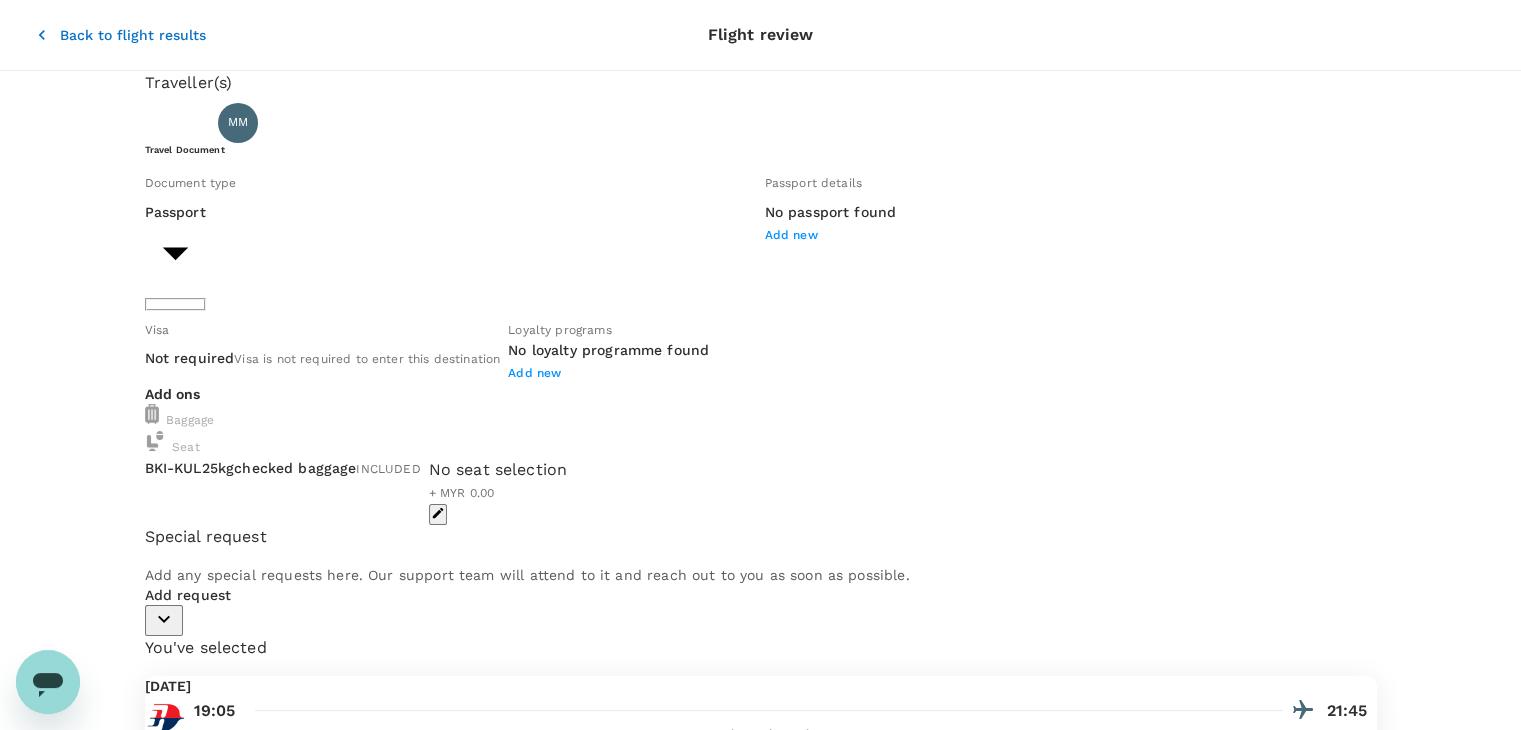 click on "Traveller   1 : MM [PERSON_NAME]   [PERSON_NAME]" at bounding box center (757, 119) 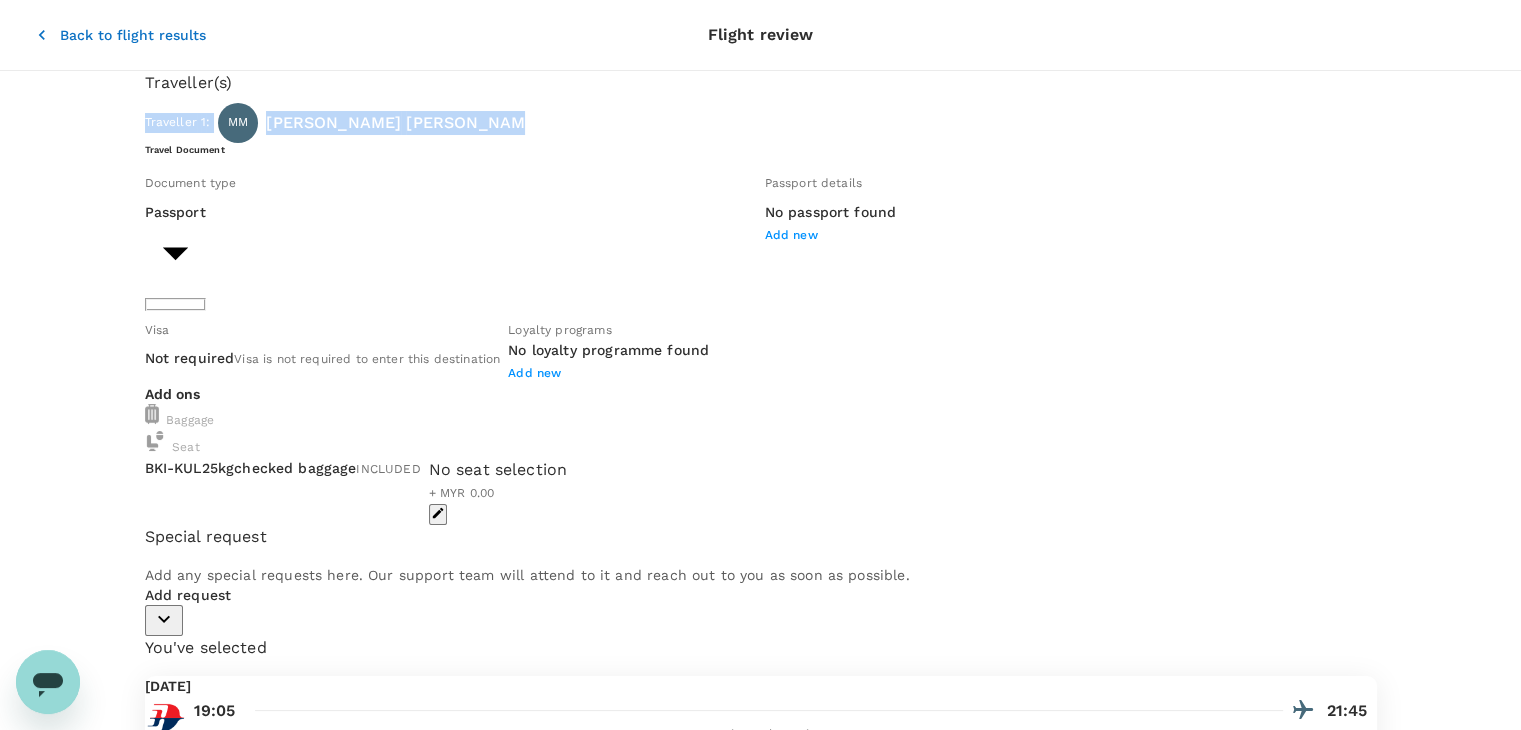 drag, startPoint x: 567, startPoint y: 140, endPoint x: 153, endPoint y: 133, distance: 414.05917 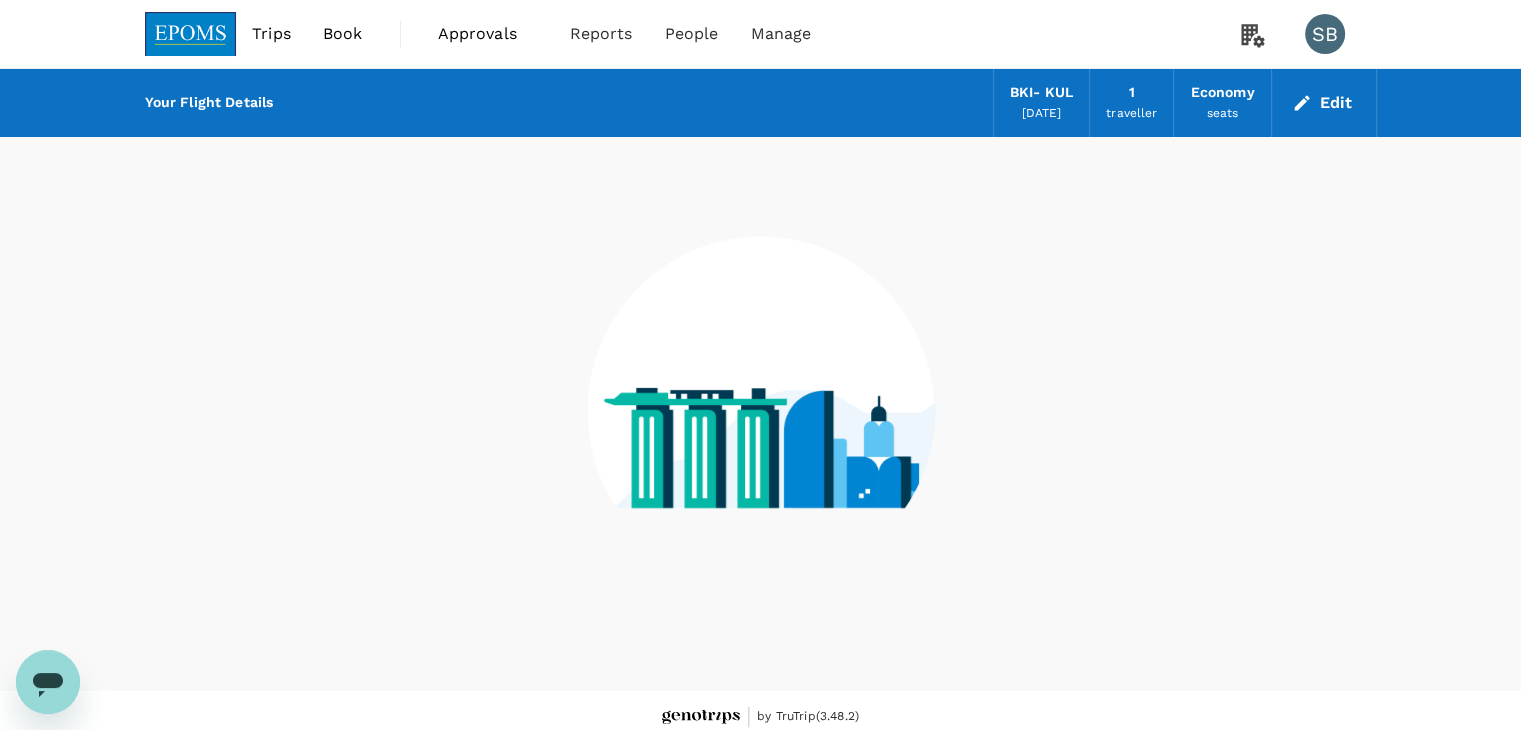 scroll, scrollTop: 13, scrollLeft: 0, axis: vertical 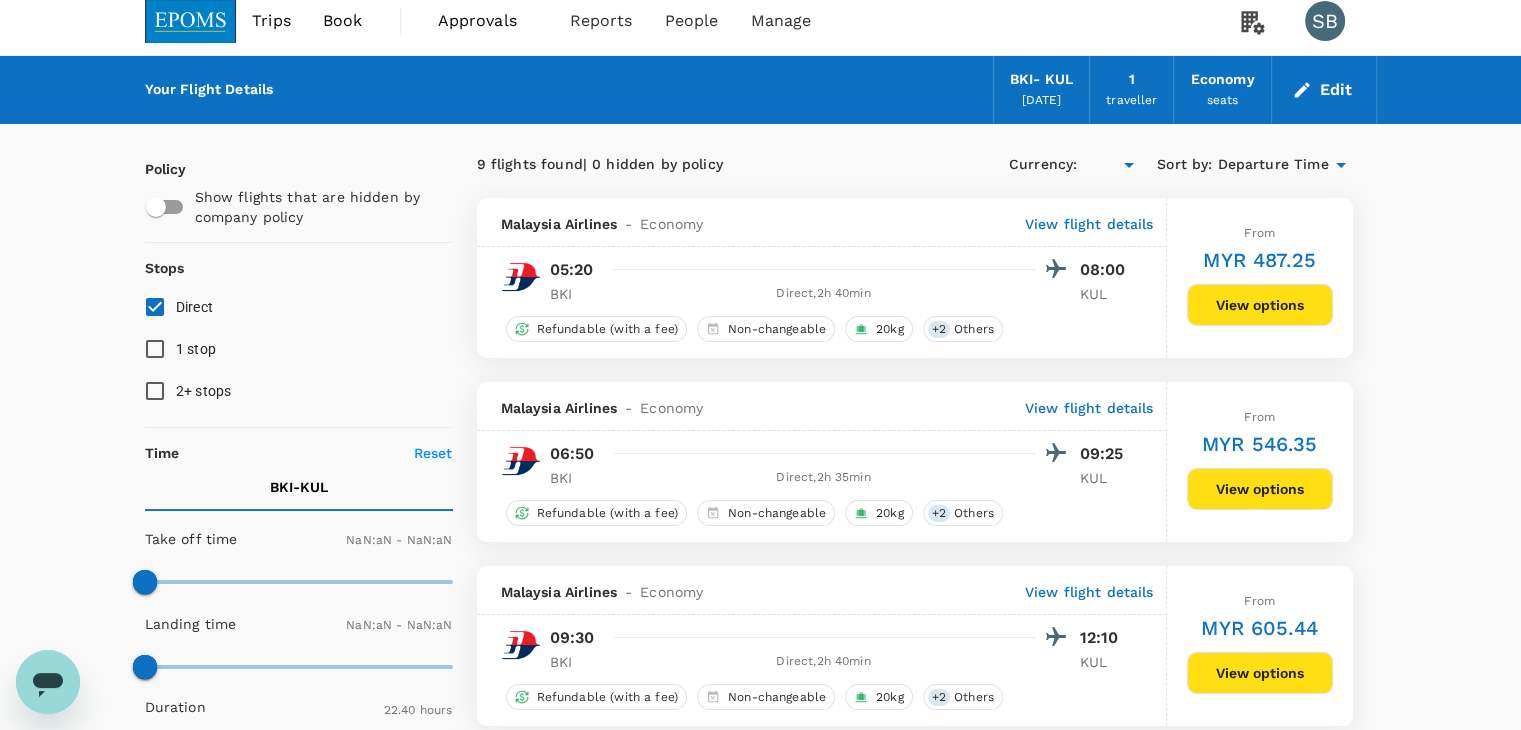 type on "MYR" 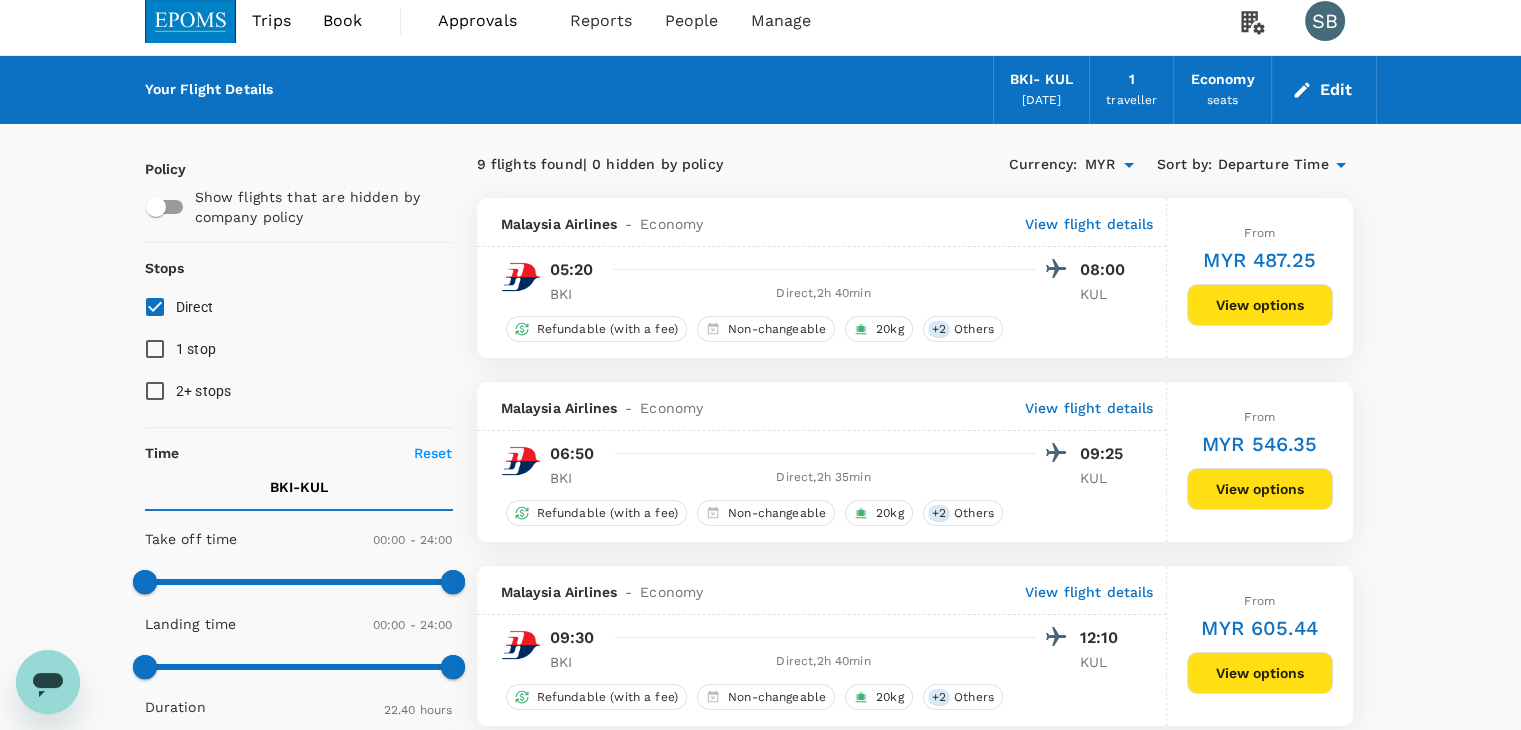 click at bounding box center [191, 21] 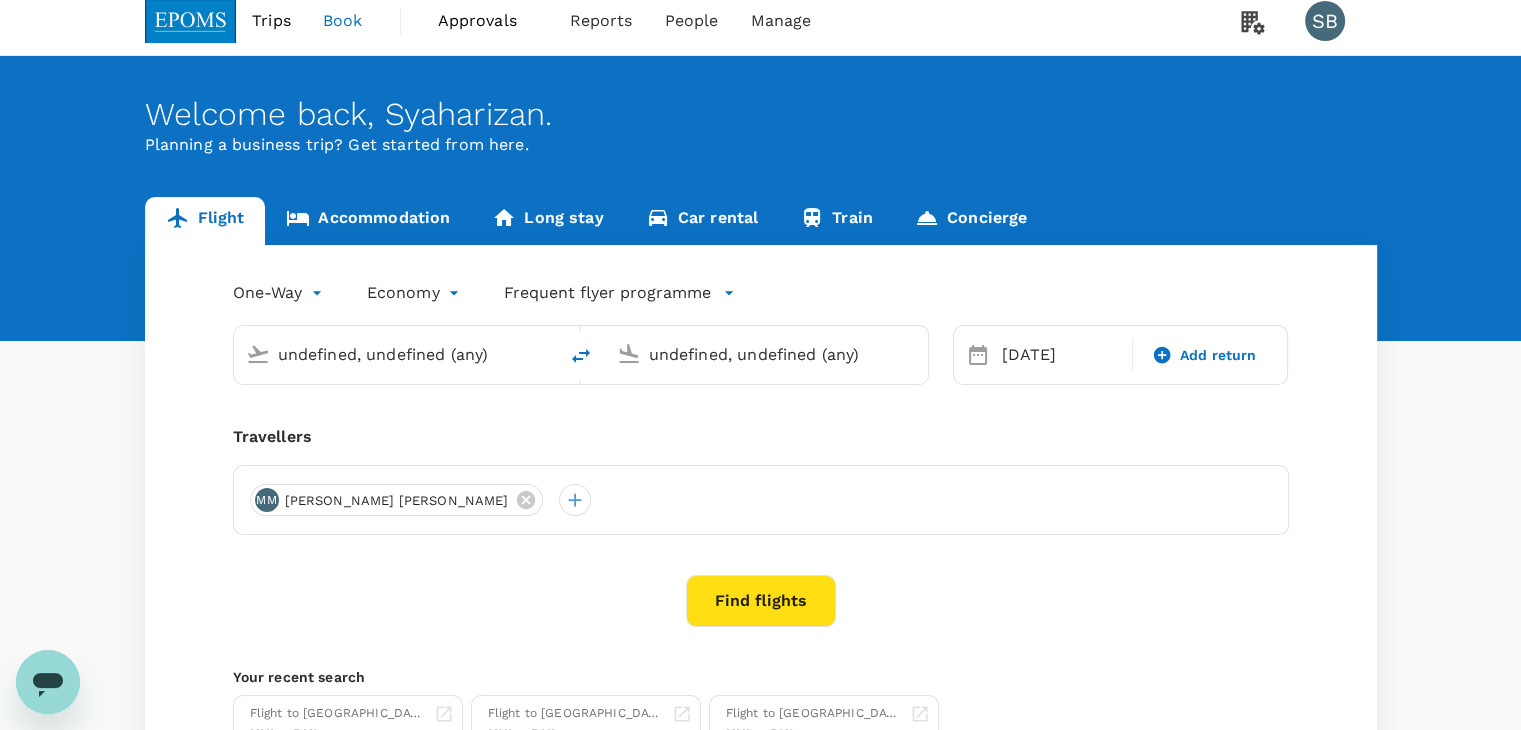 scroll, scrollTop: 0, scrollLeft: 0, axis: both 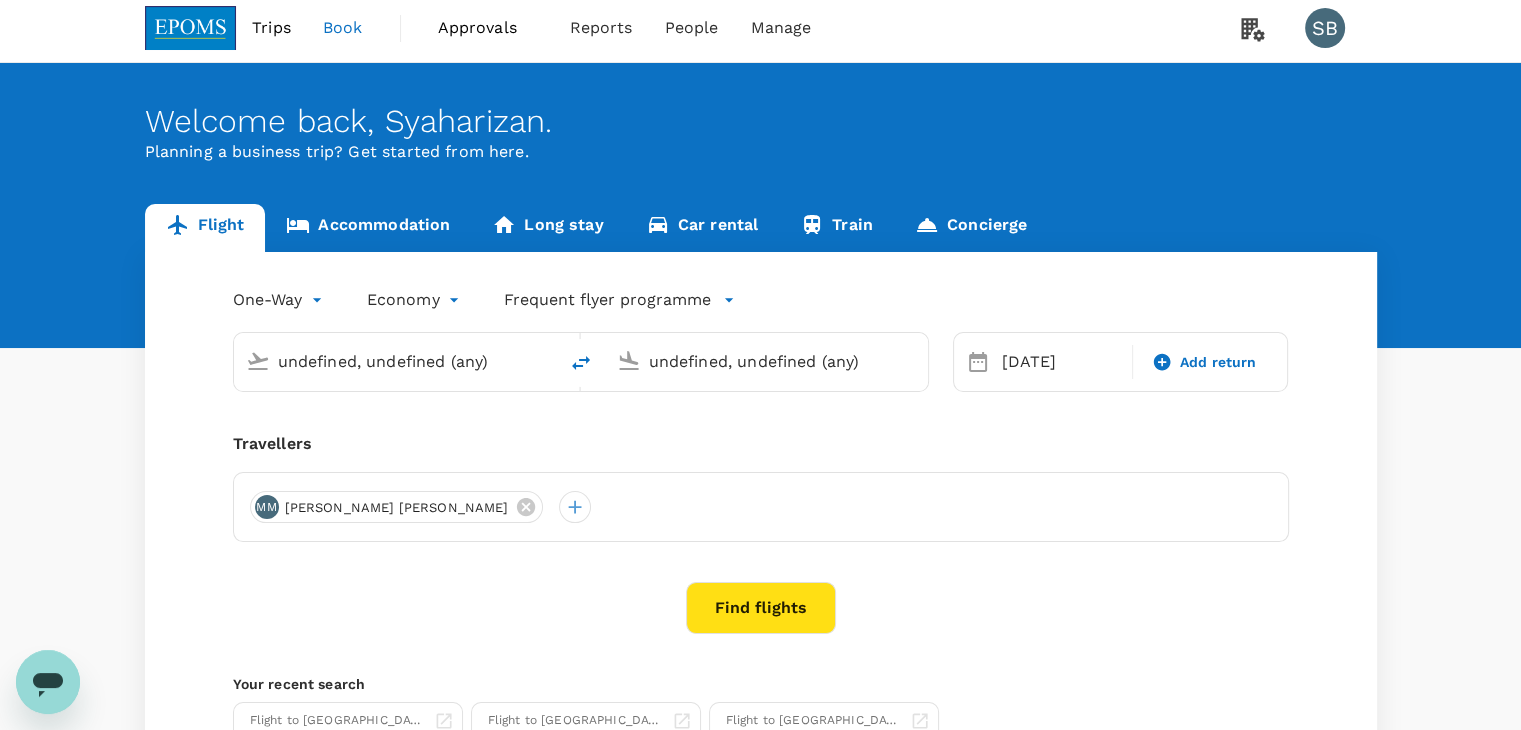 type 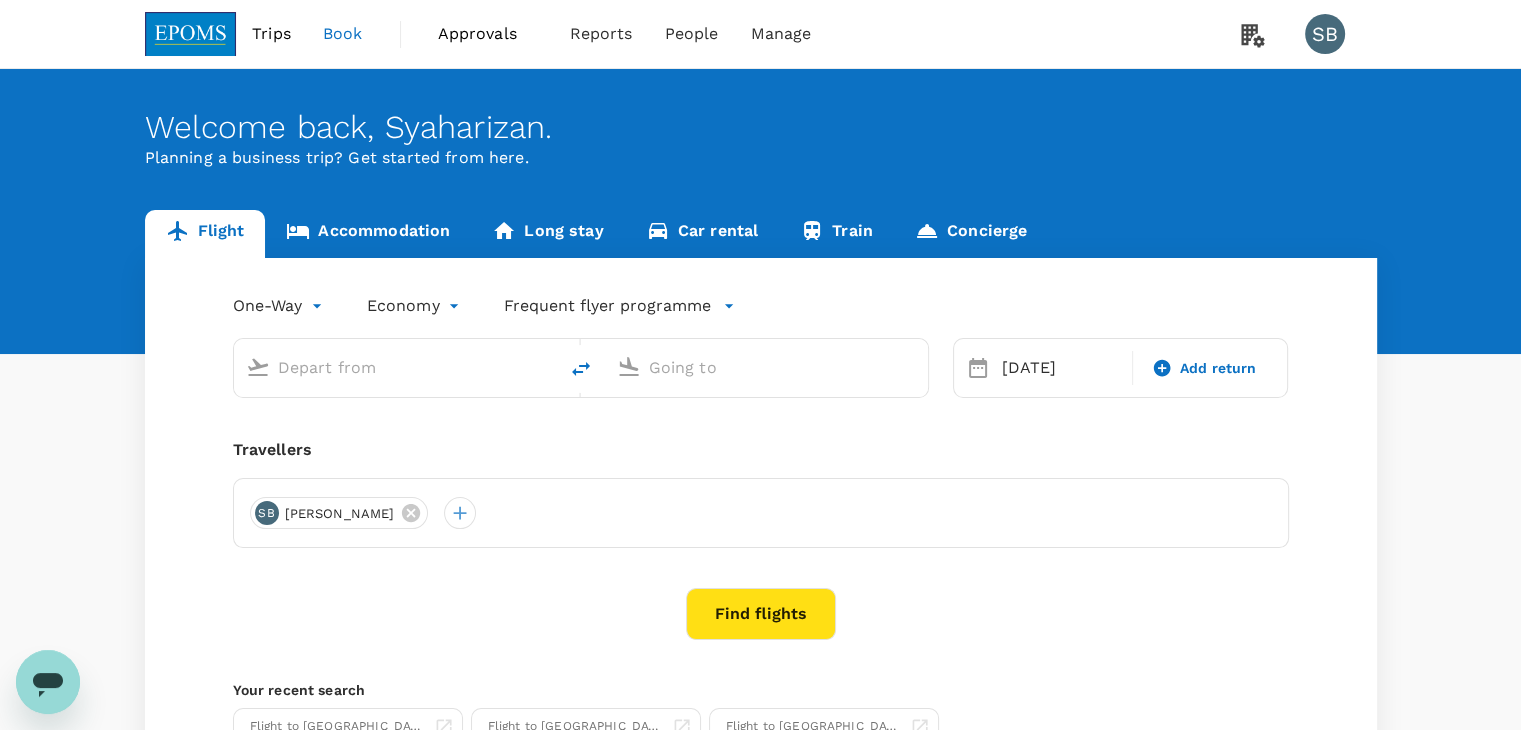 type on "Kota Kinabalu Intl (BKI)" 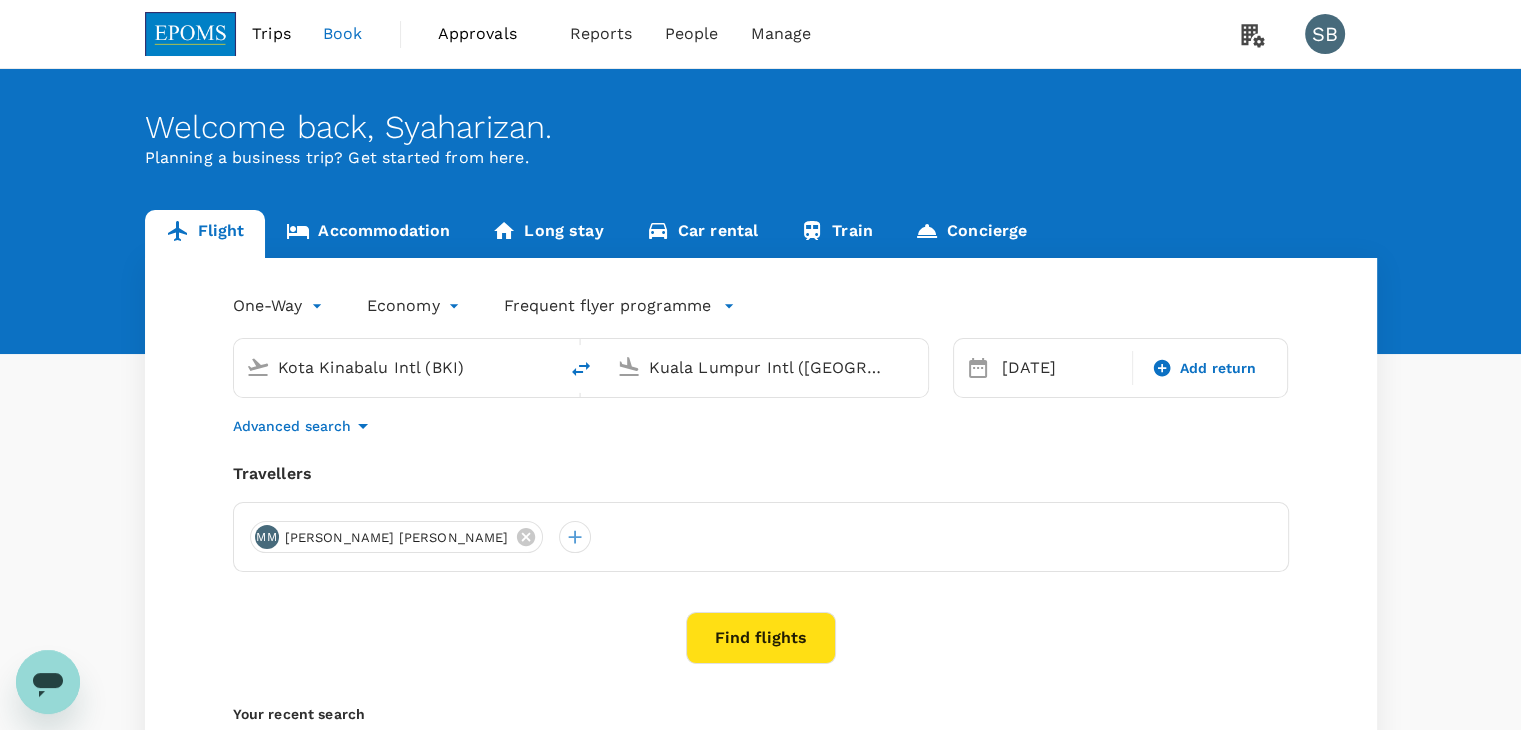 type 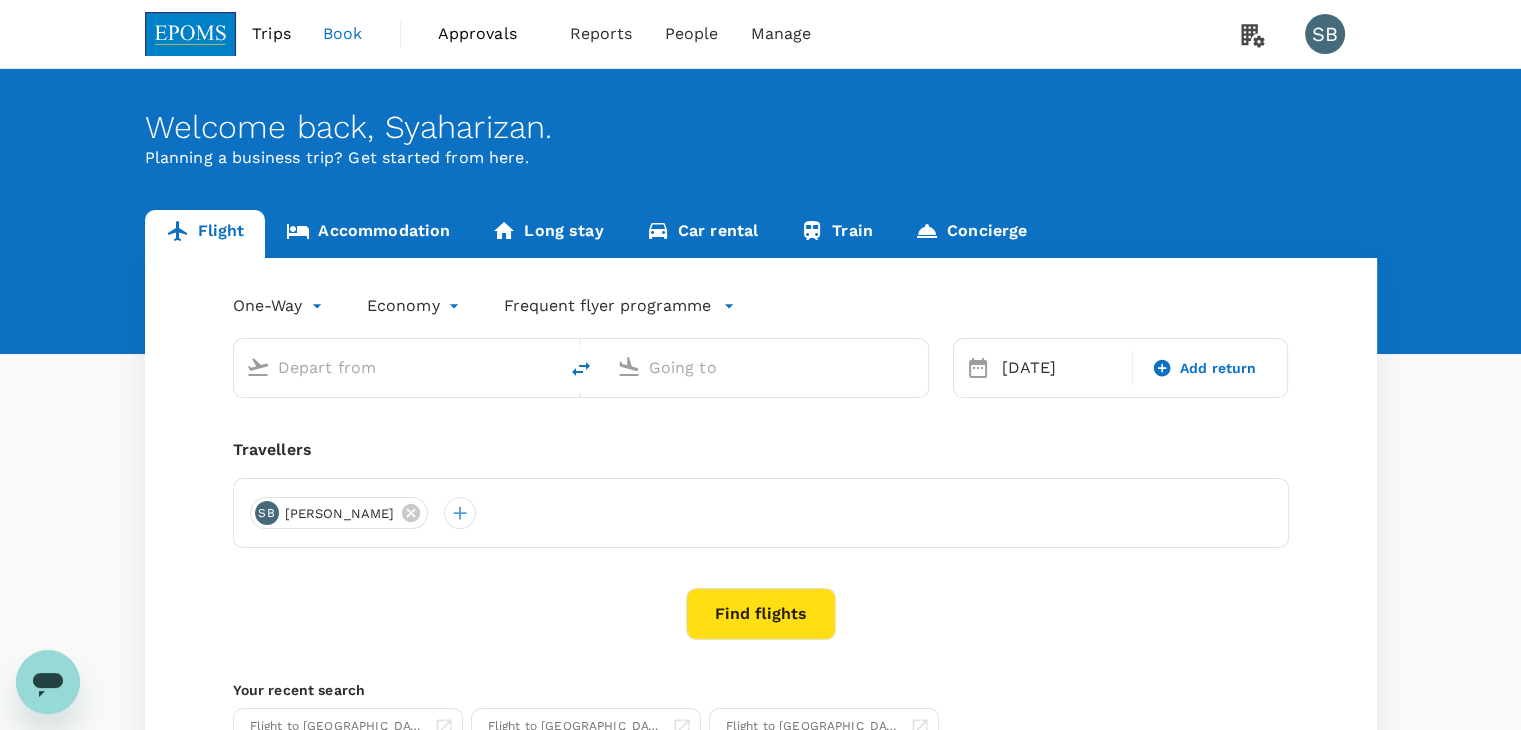 type on "Kota Kinabalu Intl (BKI)" 